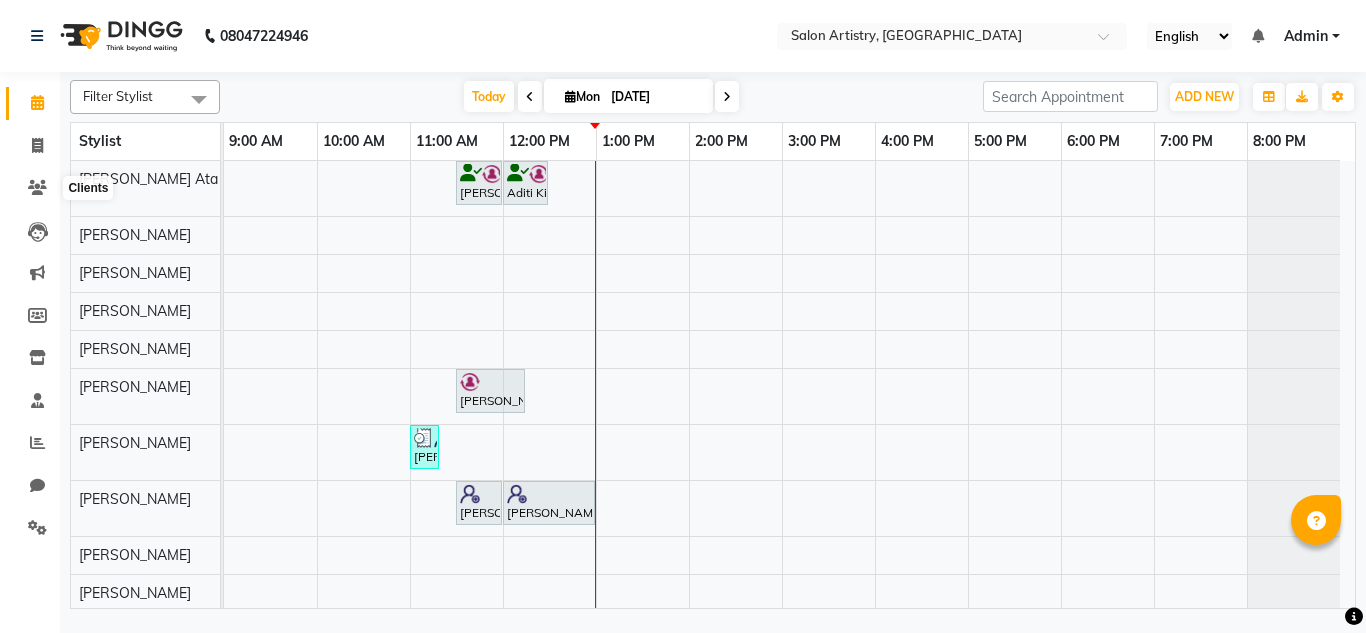 scroll, scrollTop: 0, scrollLeft: 0, axis: both 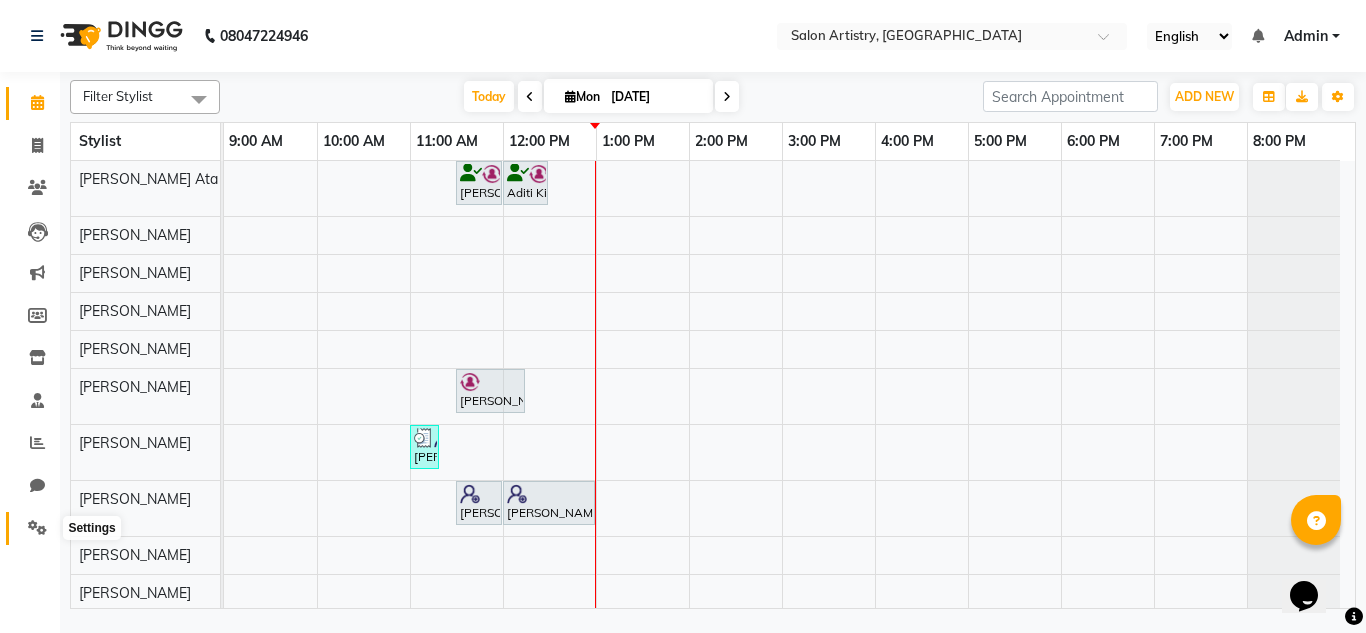 click 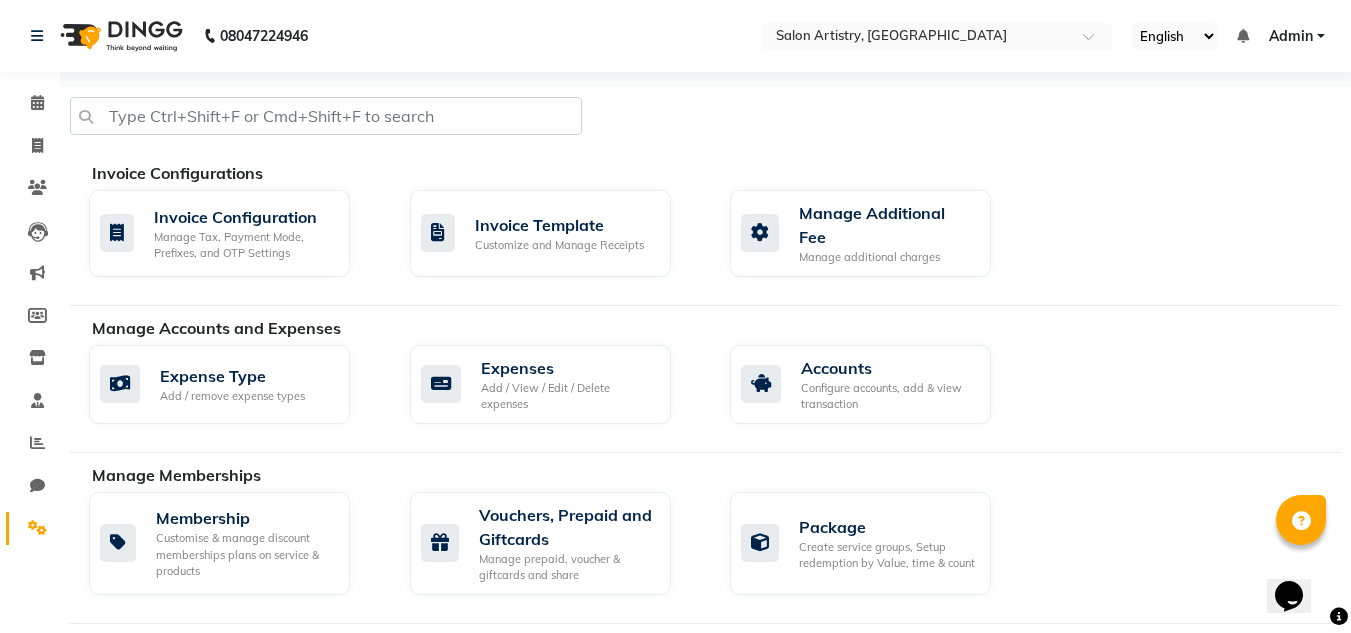 click on "Expense Type Add / remove expense types  Expenses Add / View / Edit / Delete expenses  Accounts Configure accounts, add & view transaction" 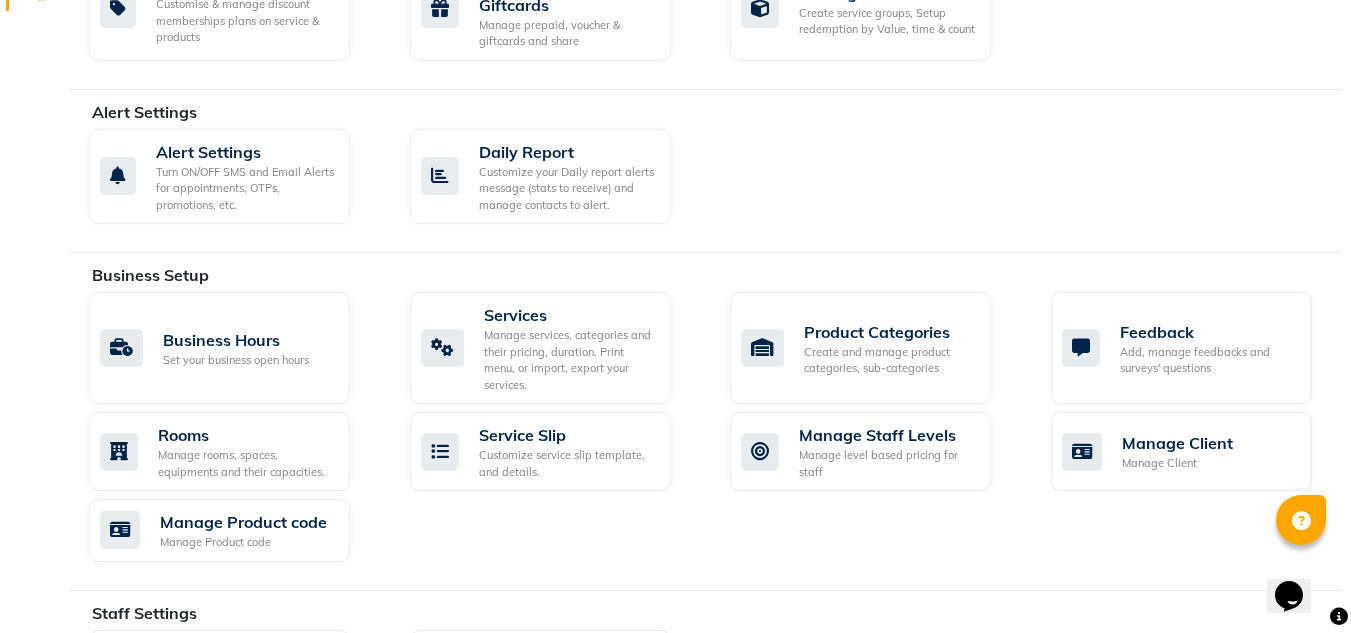 scroll, scrollTop: 532, scrollLeft: 0, axis: vertical 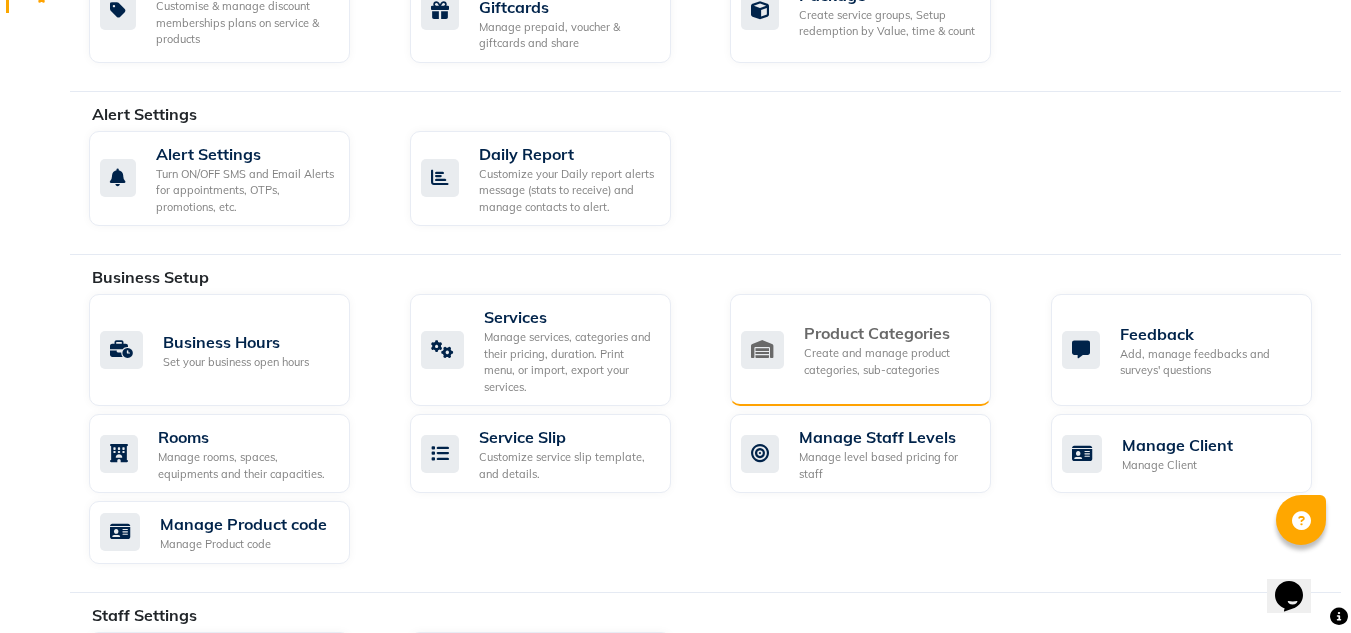 click on "Product Categories" 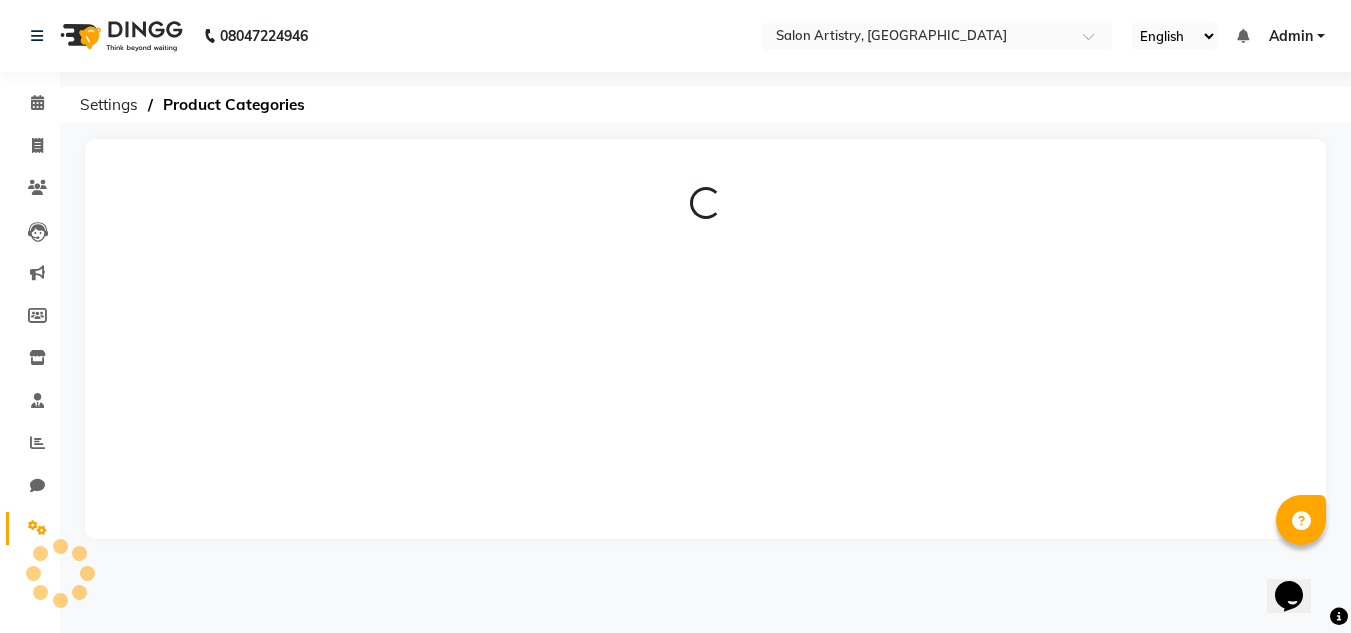 scroll, scrollTop: 0, scrollLeft: 0, axis: both 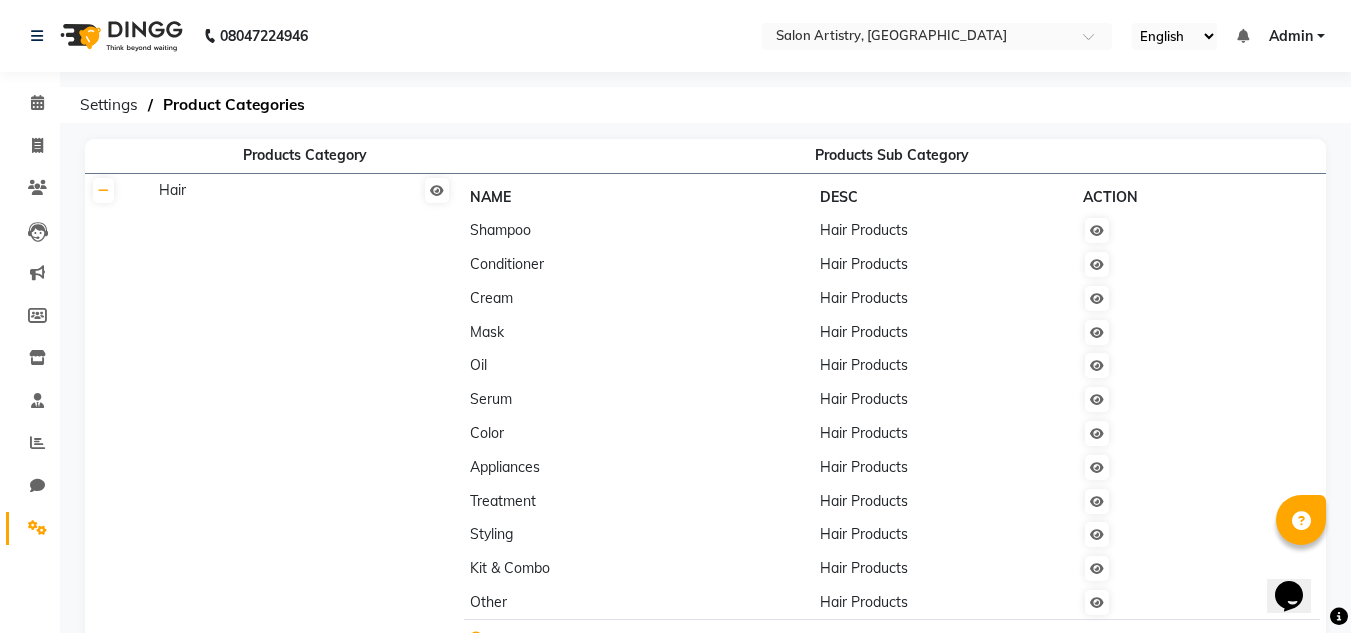 click on "Mask" 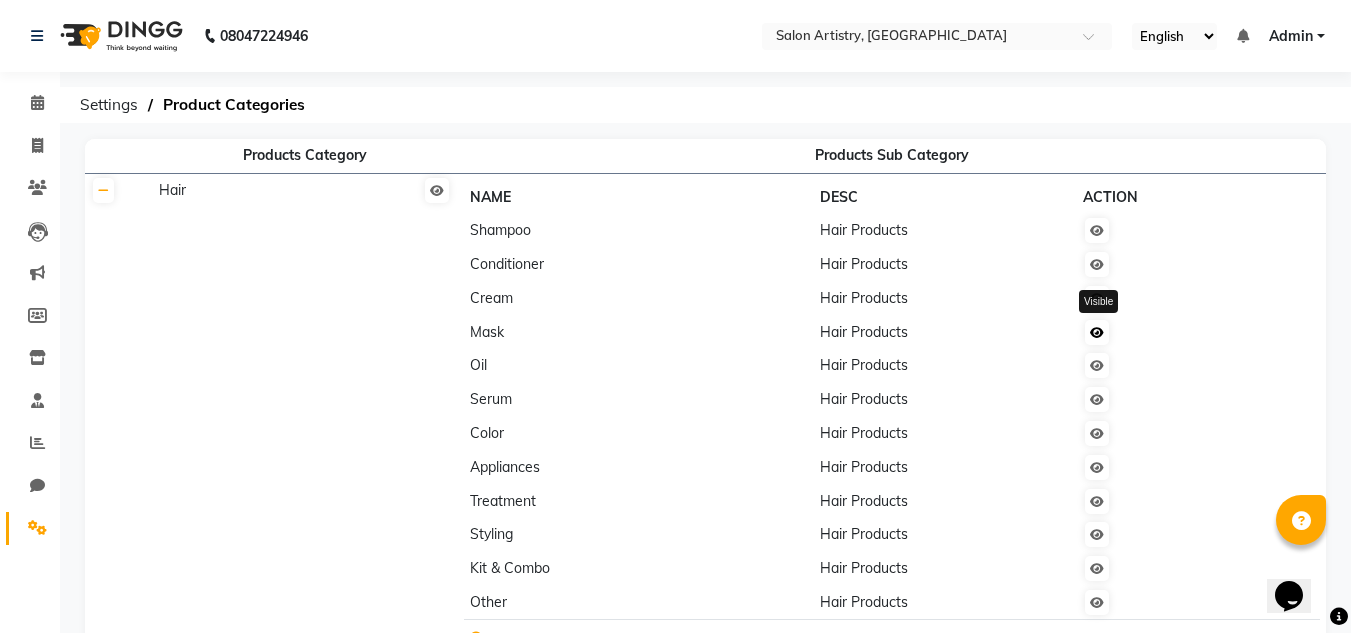 click 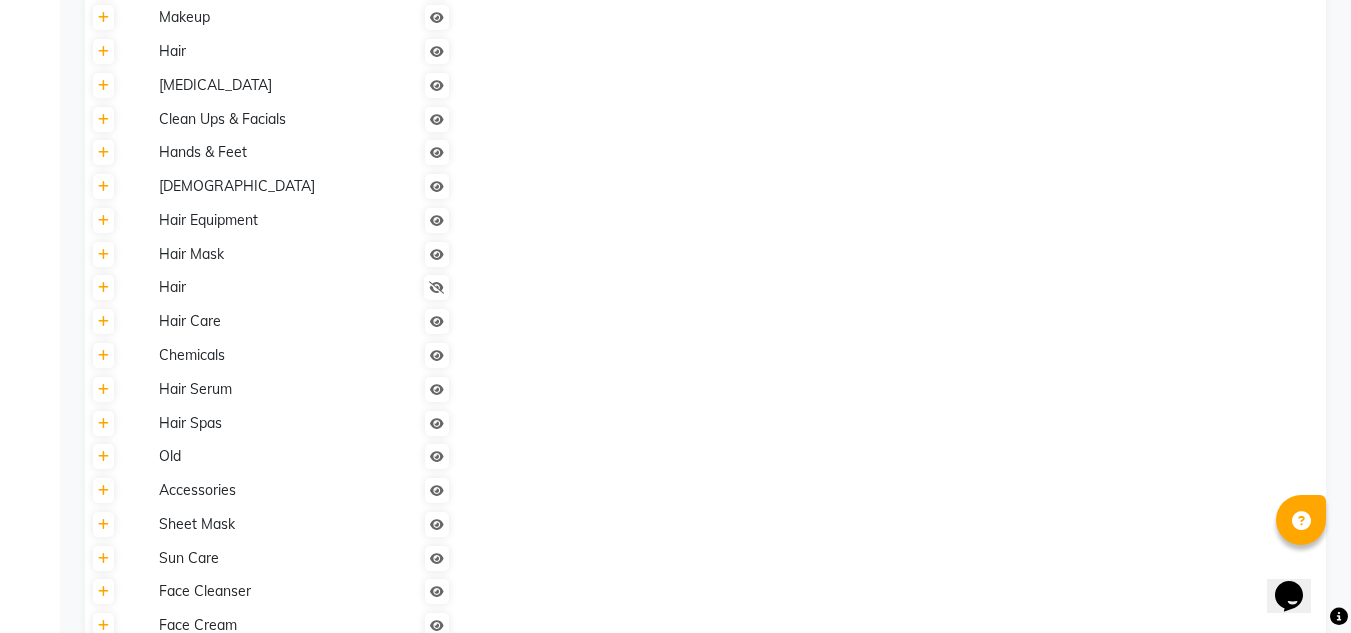 scroll, scrollTop: 1229, scrollLeft: 0, axis: vertical 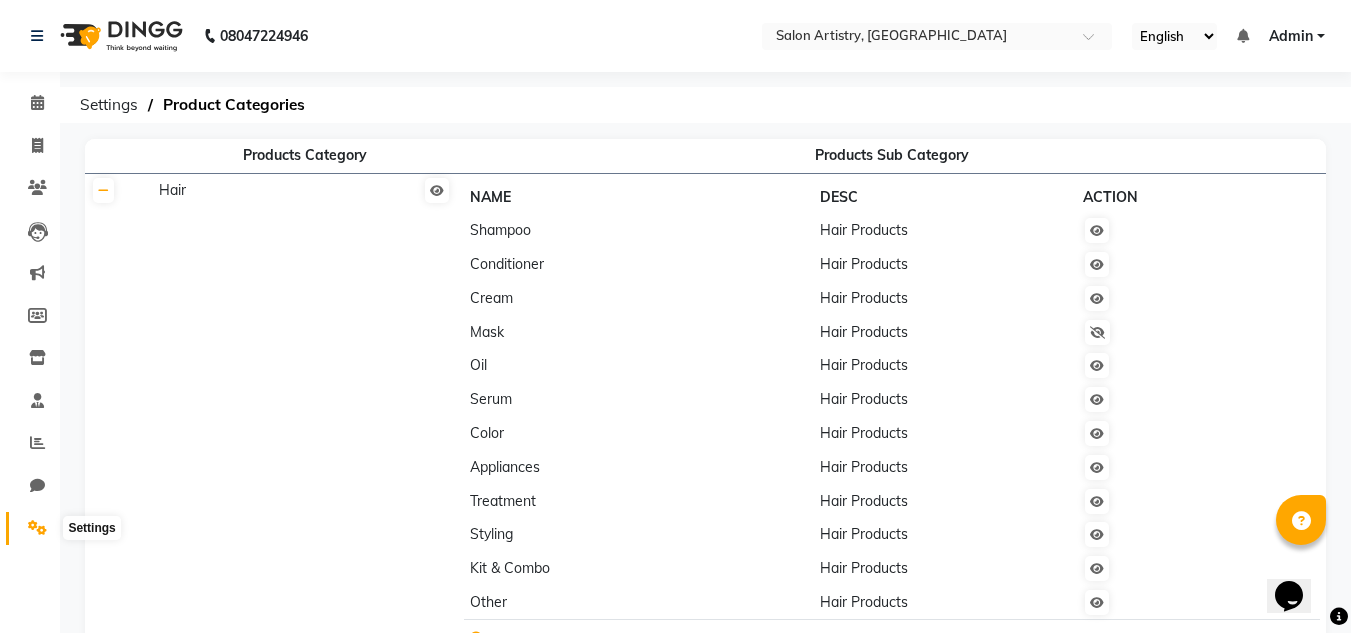 click 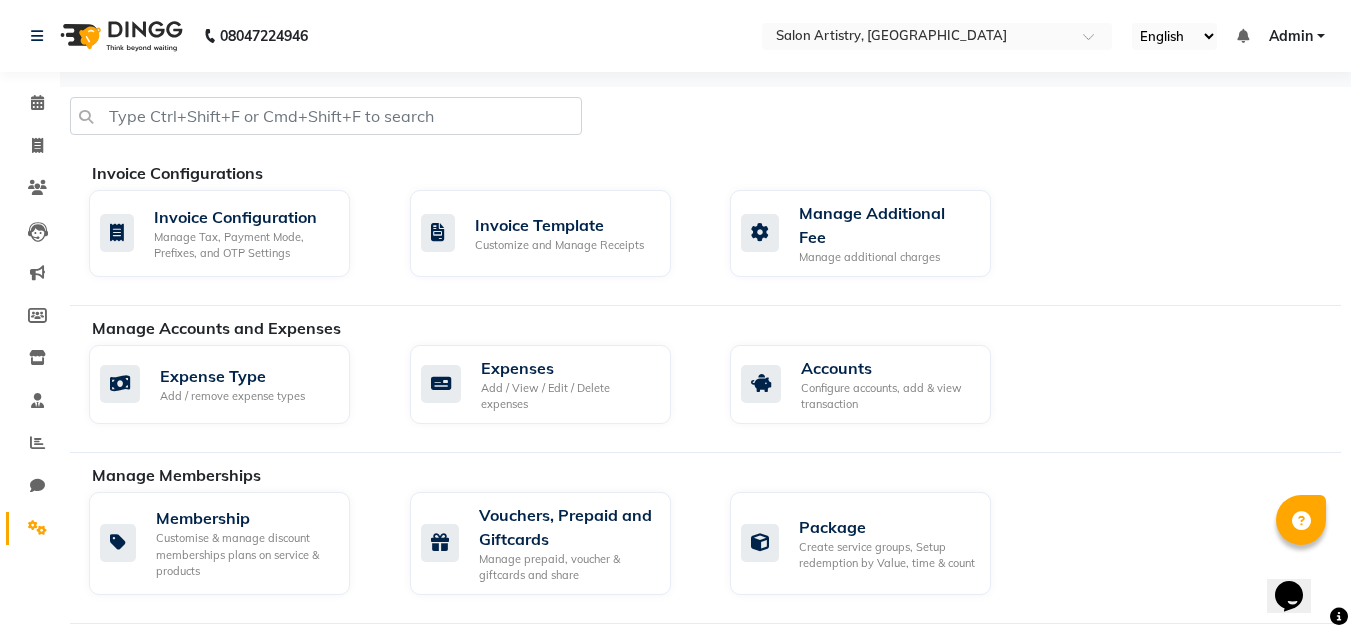 click on "Invoice Configurations   Invoice Configuration Manage Tax, Payment Mode, Prefixes, and OTP Settings  Invoice Template Customize and Manage Receipts  Manage Additional Fee Manage additional charges" 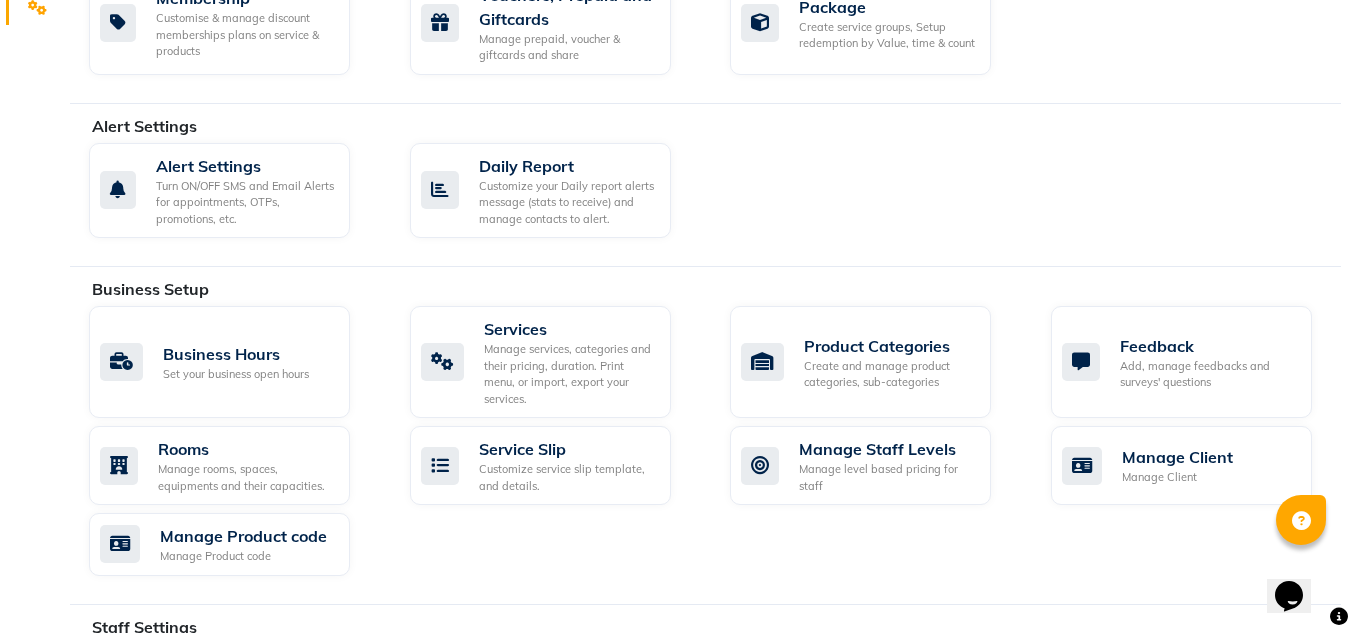 scroll, scrollTop: 560, scrollLeft: 0, axis: vertical 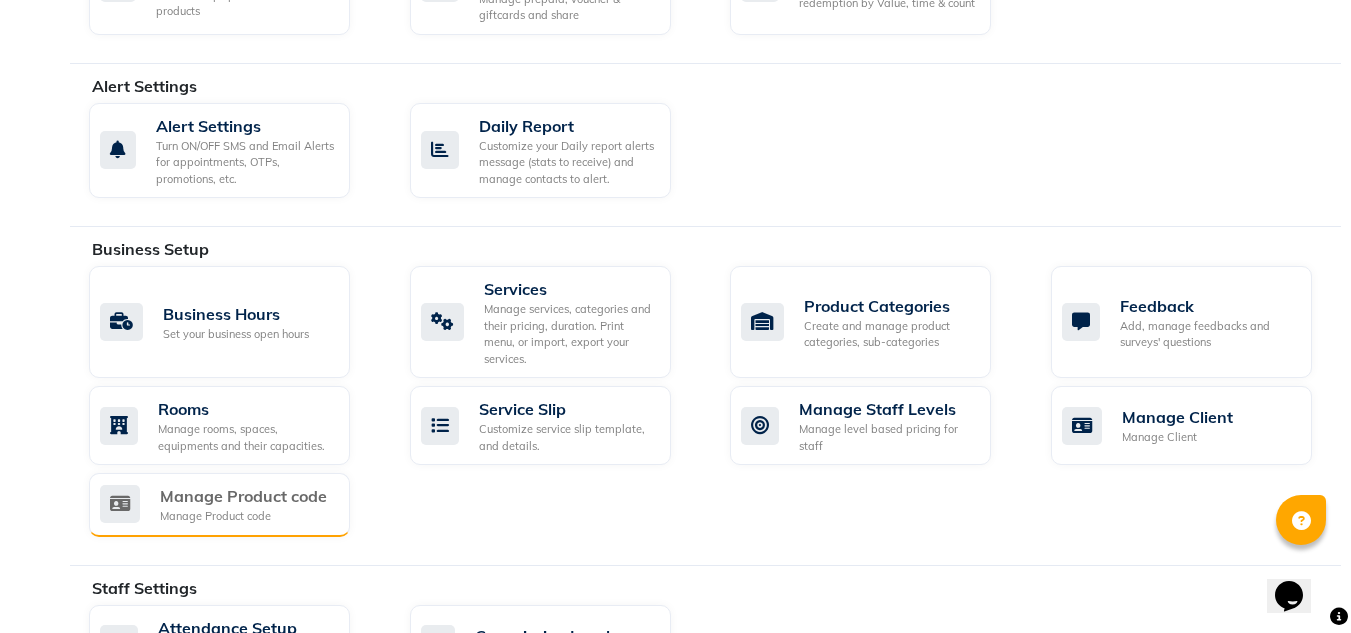 click on "Manage Product code" 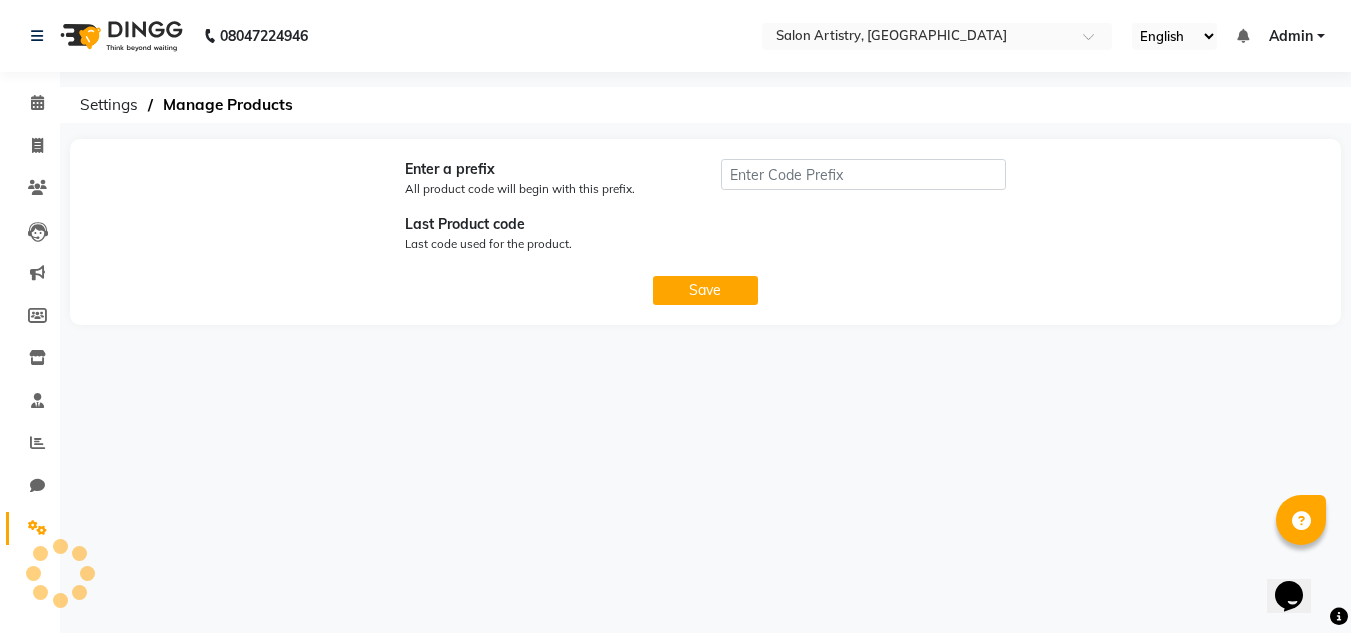 type on "P" 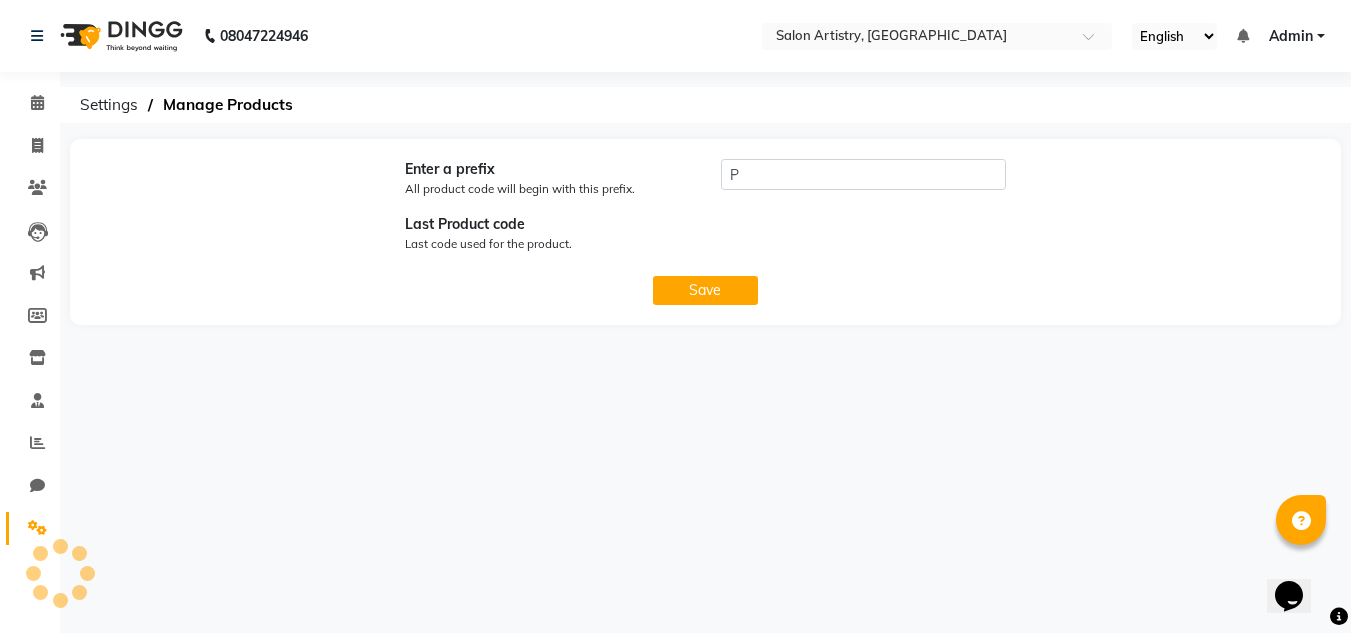 scroll, scrollTop: 0, scrollLeft: 0, axis: both 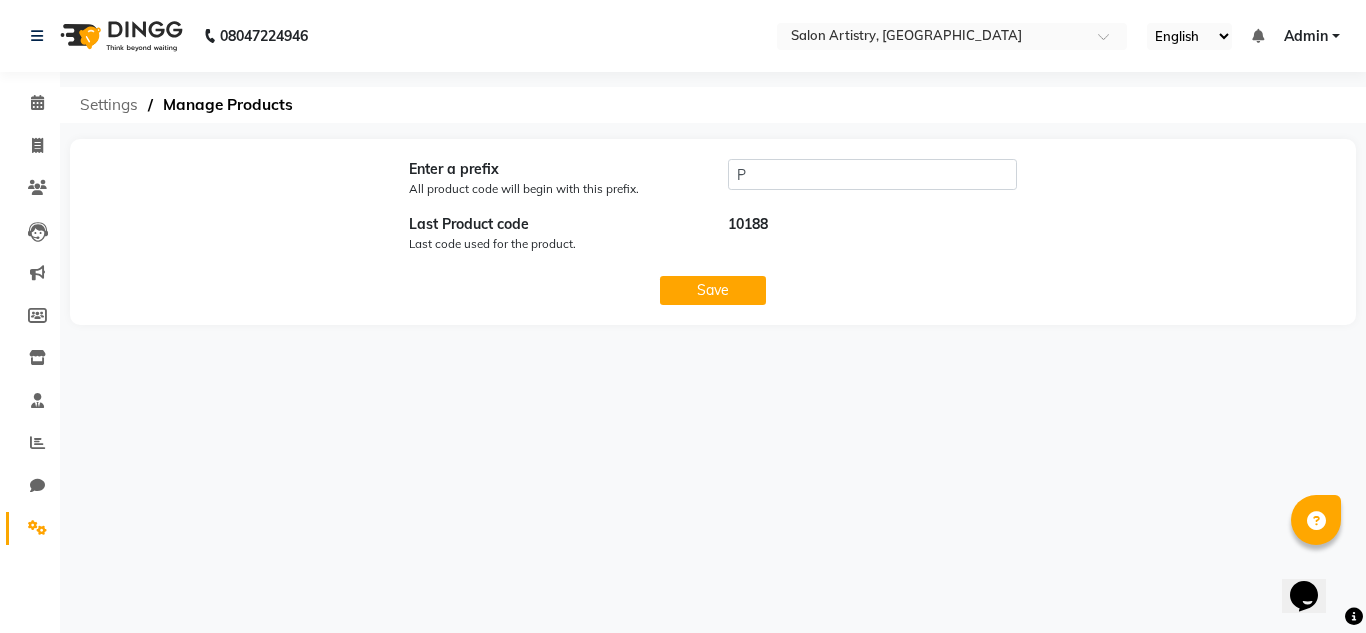 click on "Settings" 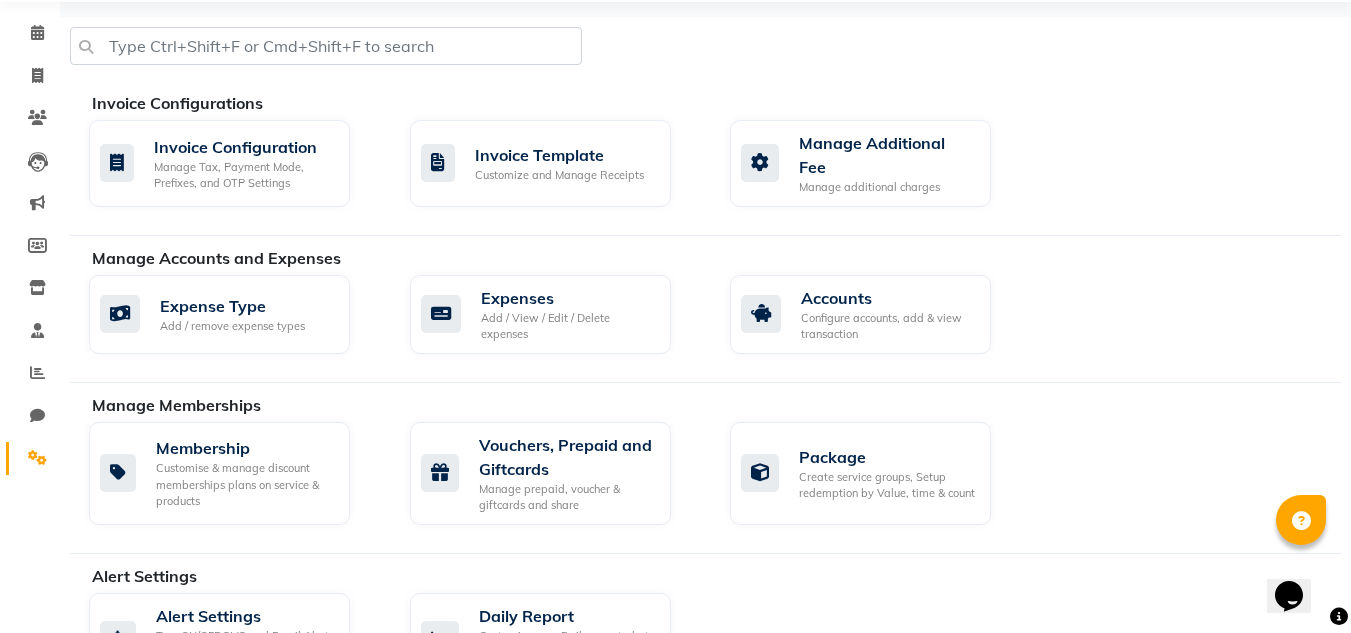 scroll, scrollTop: 0, scrollLeft: 0, axis: both 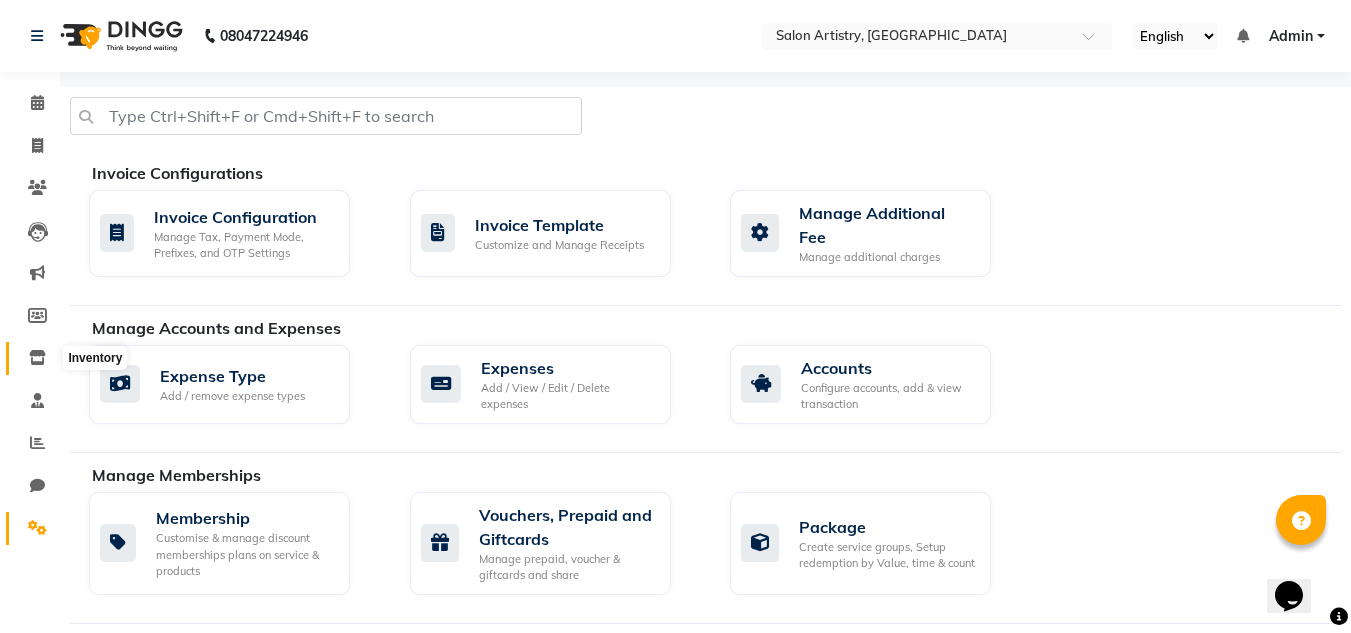 click 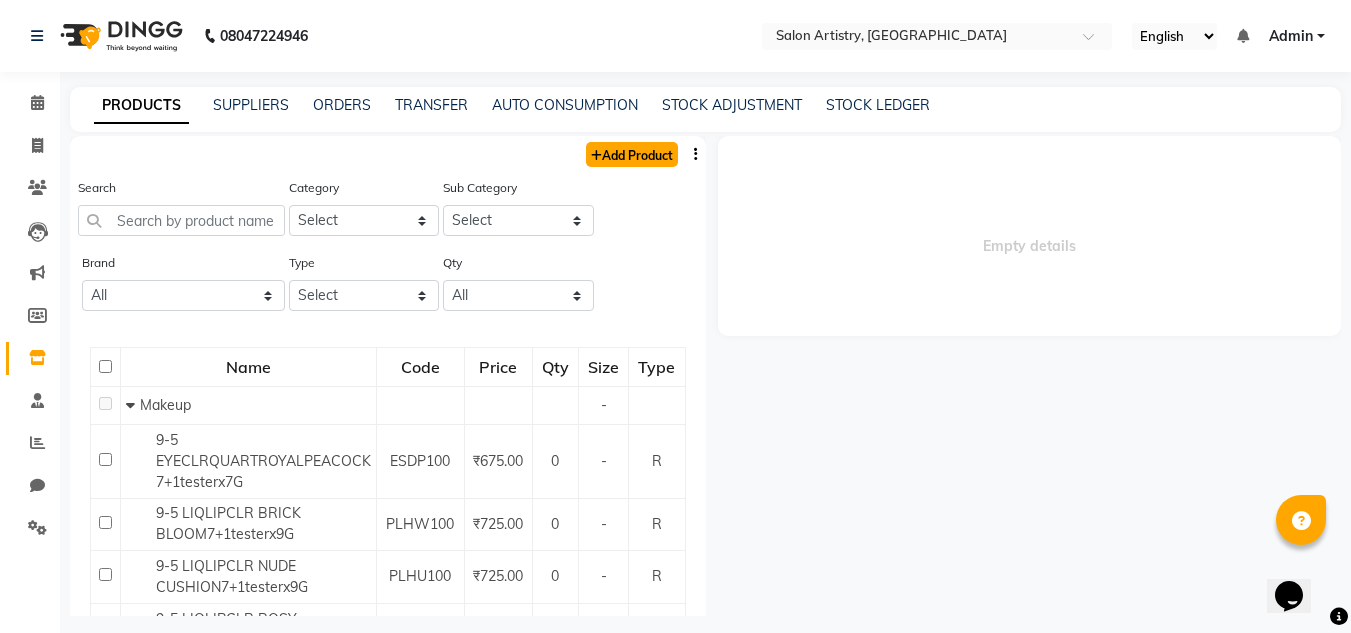 click on "Add Product" 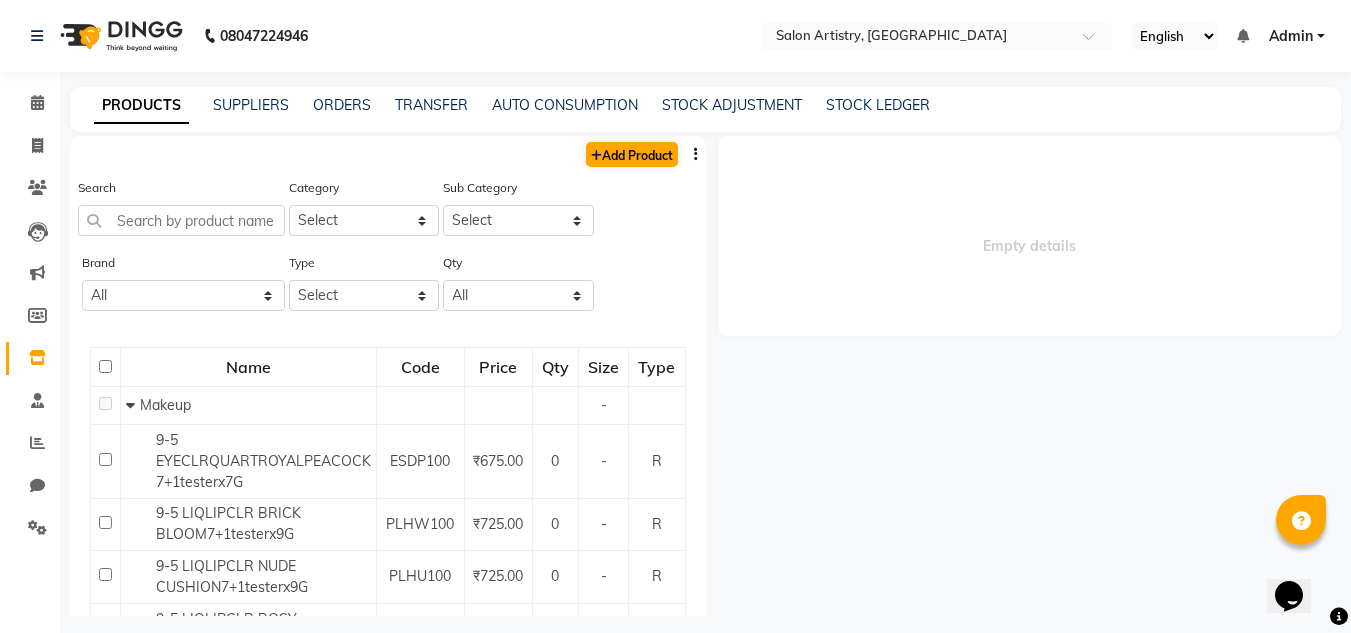 select on "true" 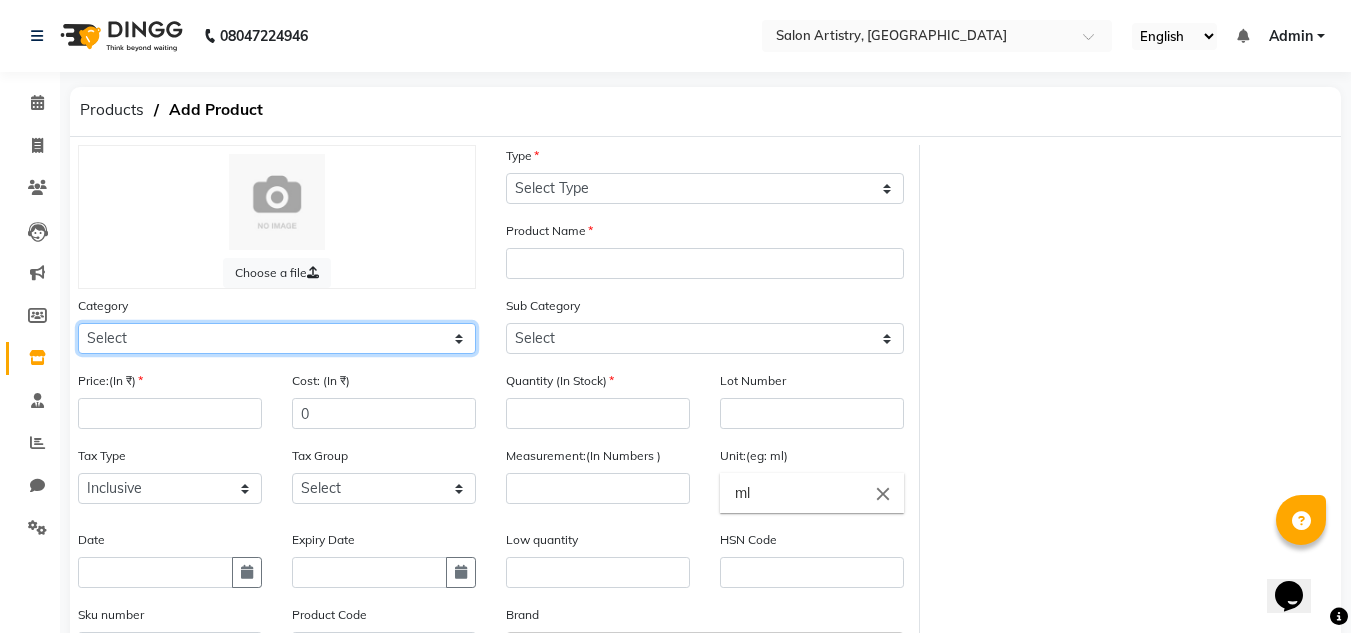 click on "Select Hair Skin Personal Care Appliances Beard Waxing Disposable Threading Hands and Feet Beauty Planet Botox Cadiveu Casmara Cheryls Loreal Olaplex Makeup Hair Skin Care Clean Ups & Facials Hands & Feet Deo Hair Equipment Hair Mask Hair Care Chemicals Hair Serum Hair Spas Accessories old Sheet Mask Sun Care Face Cleanser Face Cream Face Scrub Face Serum Toner Eye Cream Makeup Home Care Nail Hair Shampoo Other" 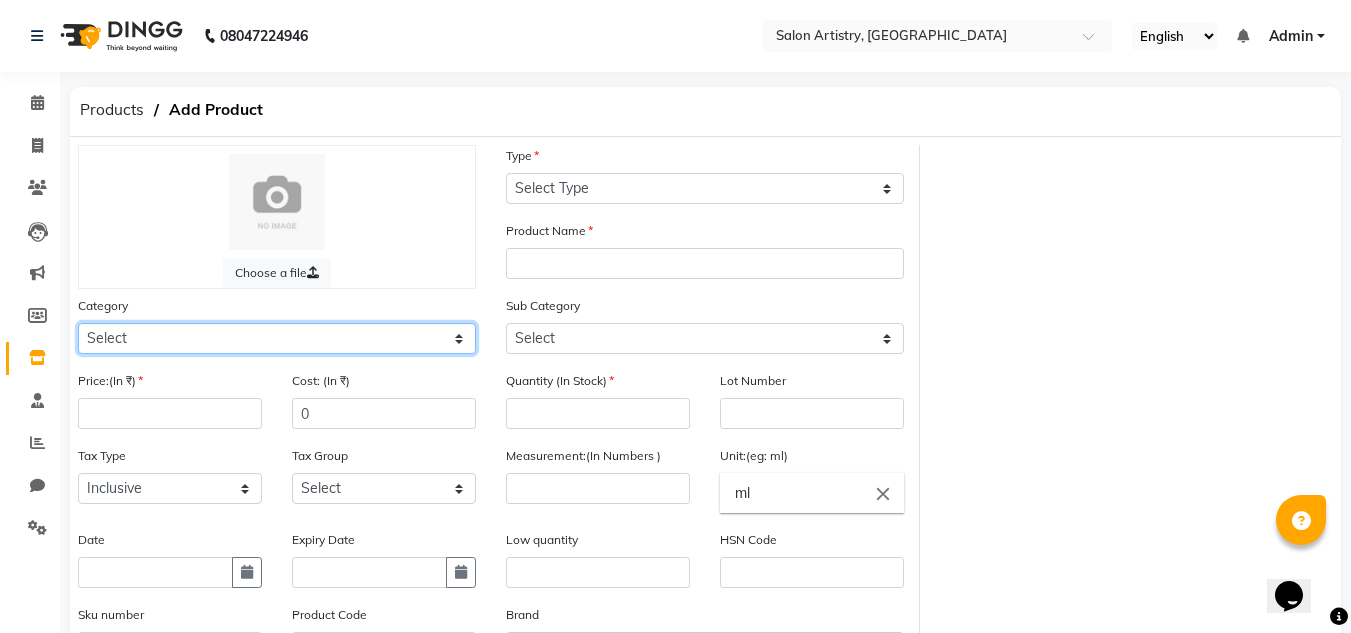select on "1585702850" 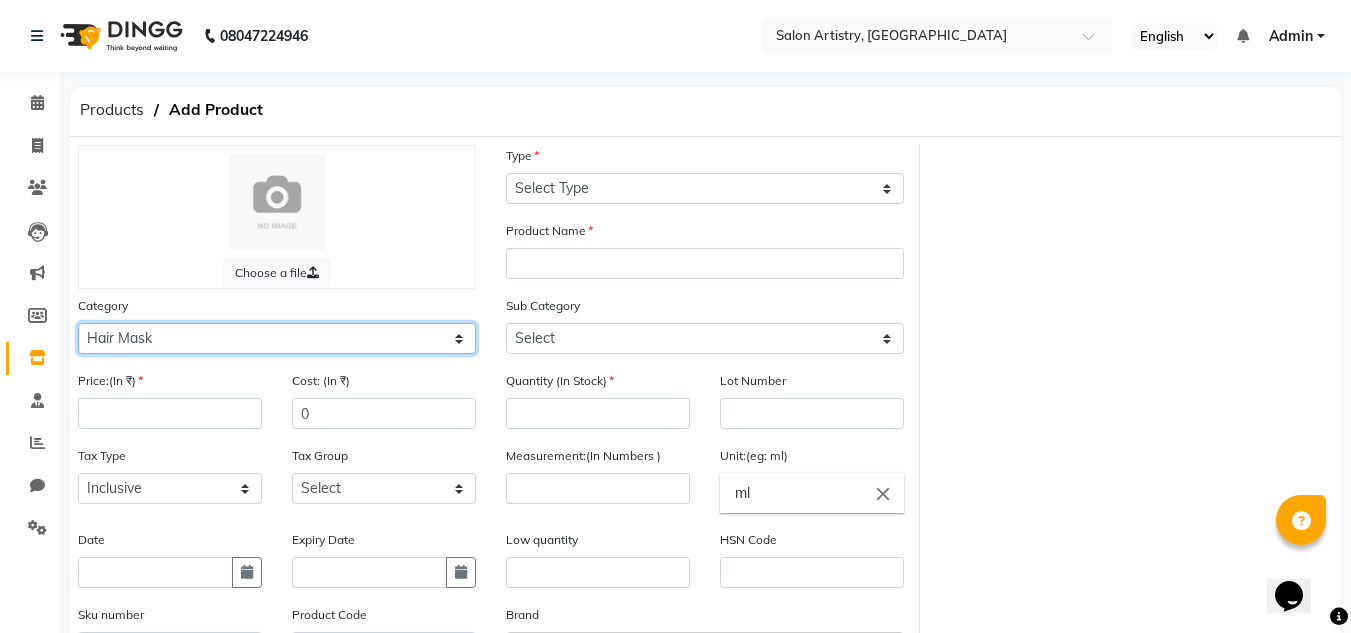 click on "Select Hair Skin Personal Care Appliances Beard Waxing Disposable Threading Hands and Feet Beauty Planet Botox Cadiveu Casmara Cheryls Loreal Olaplex Makeup Hair Skin Care Clean Ups & Facials Hands & Feet Deo Hair Equipment Hair Mask Hair Care Chemicals Hair Serum Hair Spas Accessories old Sheet Mask Sun Care Face Cleanser Face Cream Face Scrub Face Serum Toner Eye Cream Makeup Home Care Nail Hair Shampoo Other" 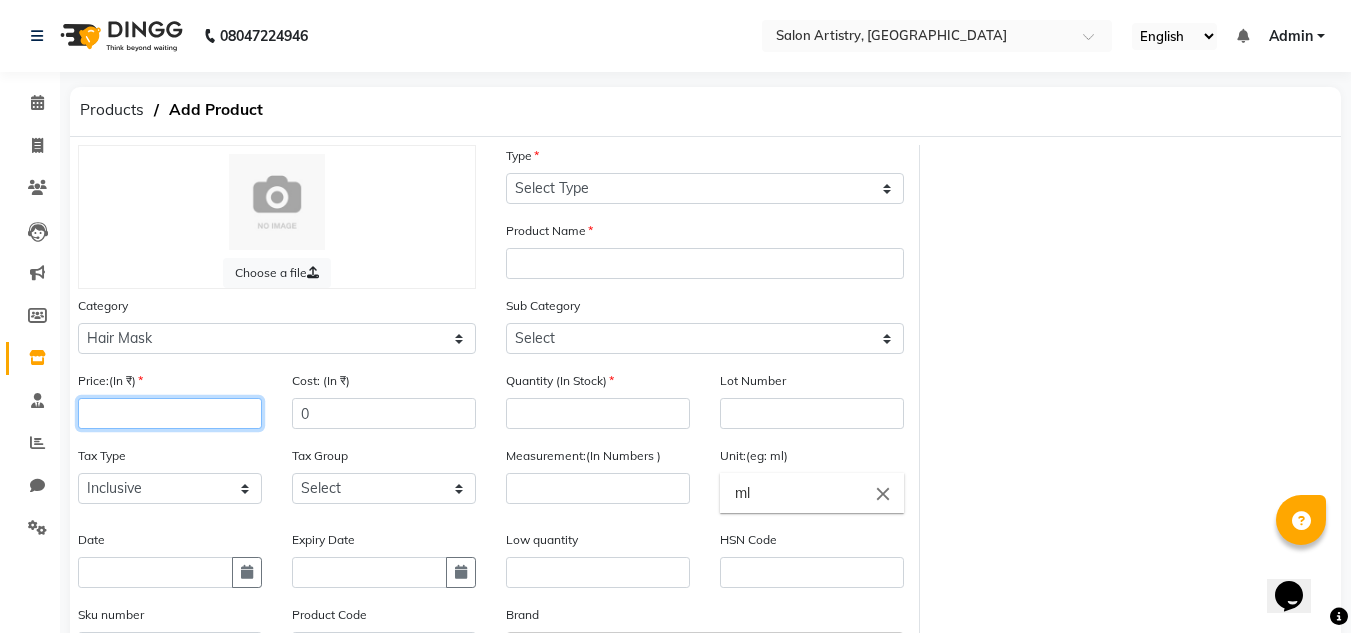 click 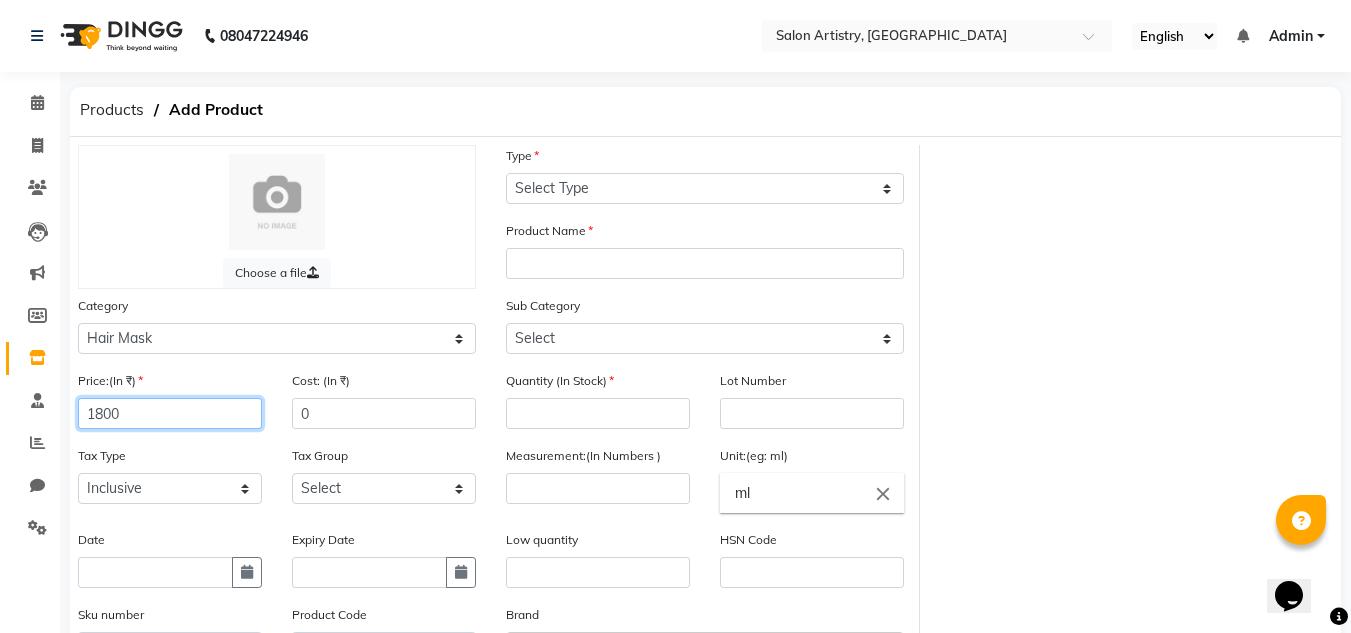 type on "1800" 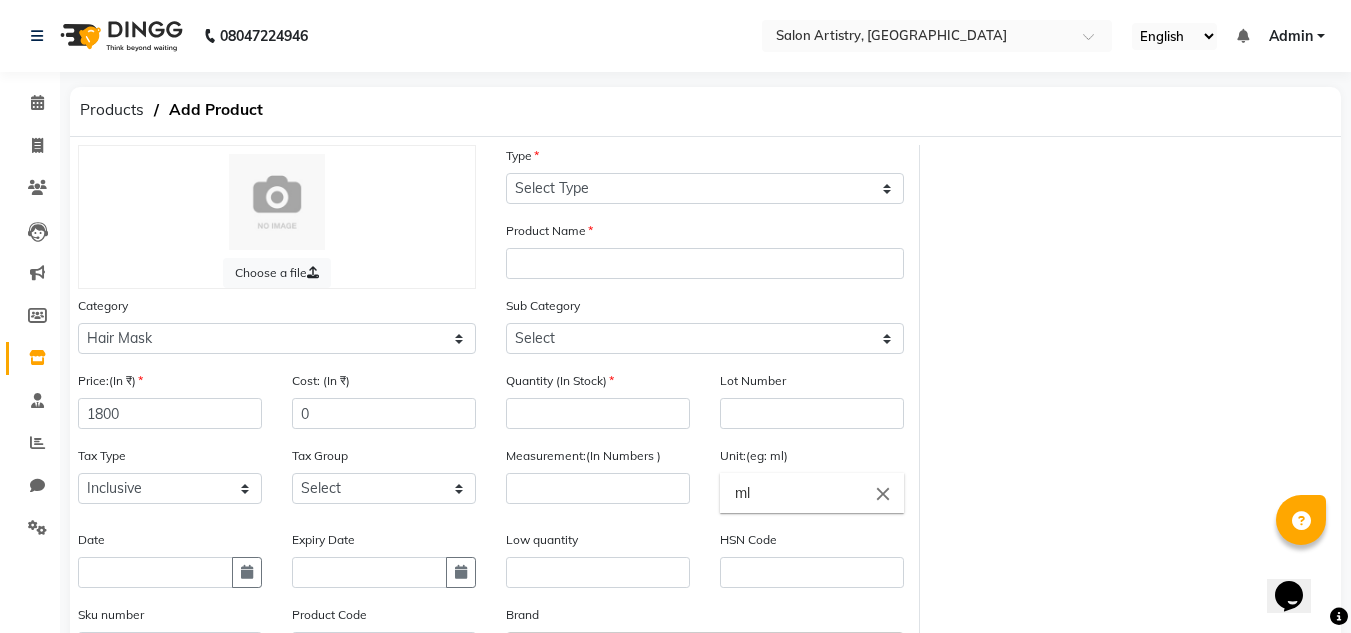 click on "Category Select Hair Skin Personal Care Appliances Beard Waxing Disposable Threading Hands and Feet Beauty Planet Botox Cadiveu Casmara Cheryls Loreal Olaplex Makeup Hair Skin Care Clean Ups & Facials Hands & Feet Deo Hair Equipment Hair Mask Hair Care Chemicals Hair Serum Hair Spas Accessories old Sheet Mask Sun Care Face Cleanser Face Cream Face Scrub Face Serum Toner Eye Cream Makeup Home Care Nail Hair Shampoo Other" 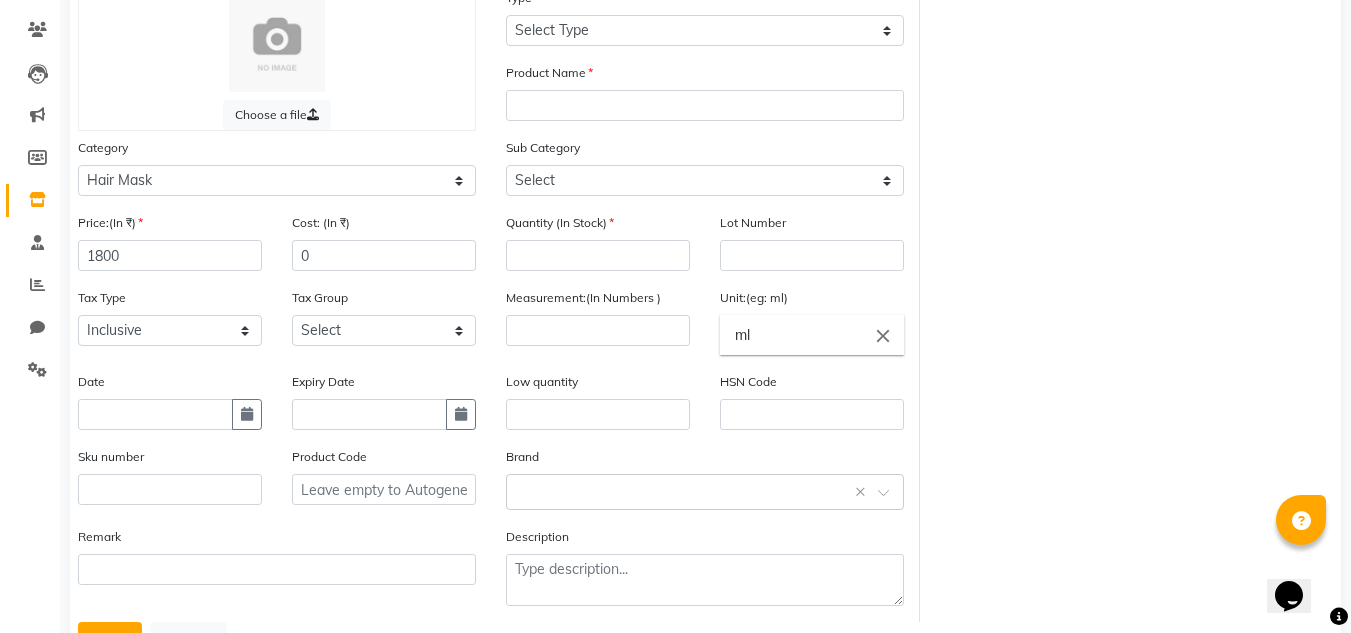 scroll, scrollTop: 160, scrollLeft: 0, axis: vertical 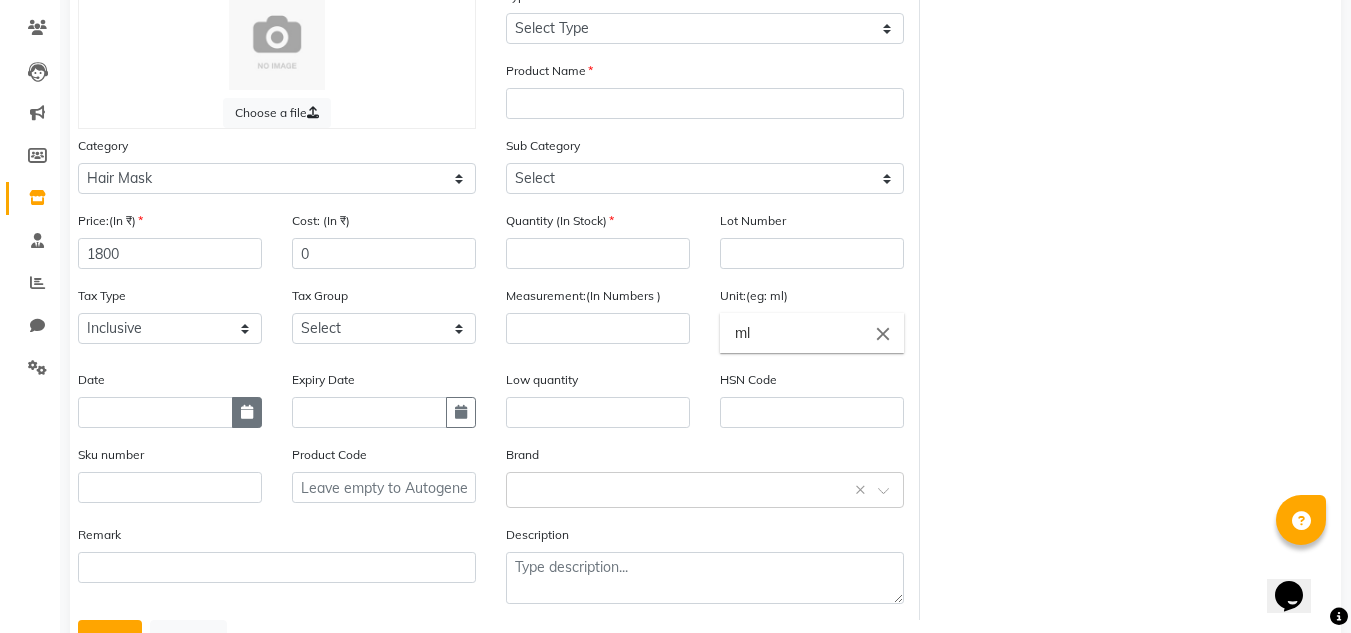 click 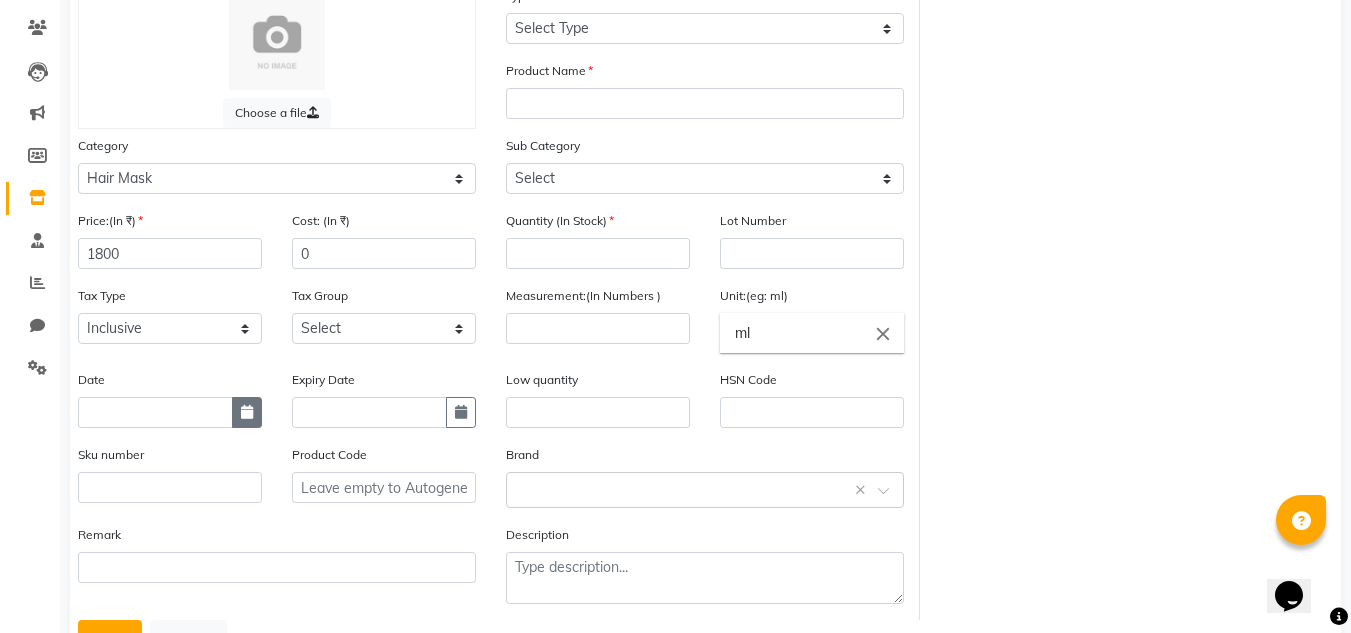 select on "7" 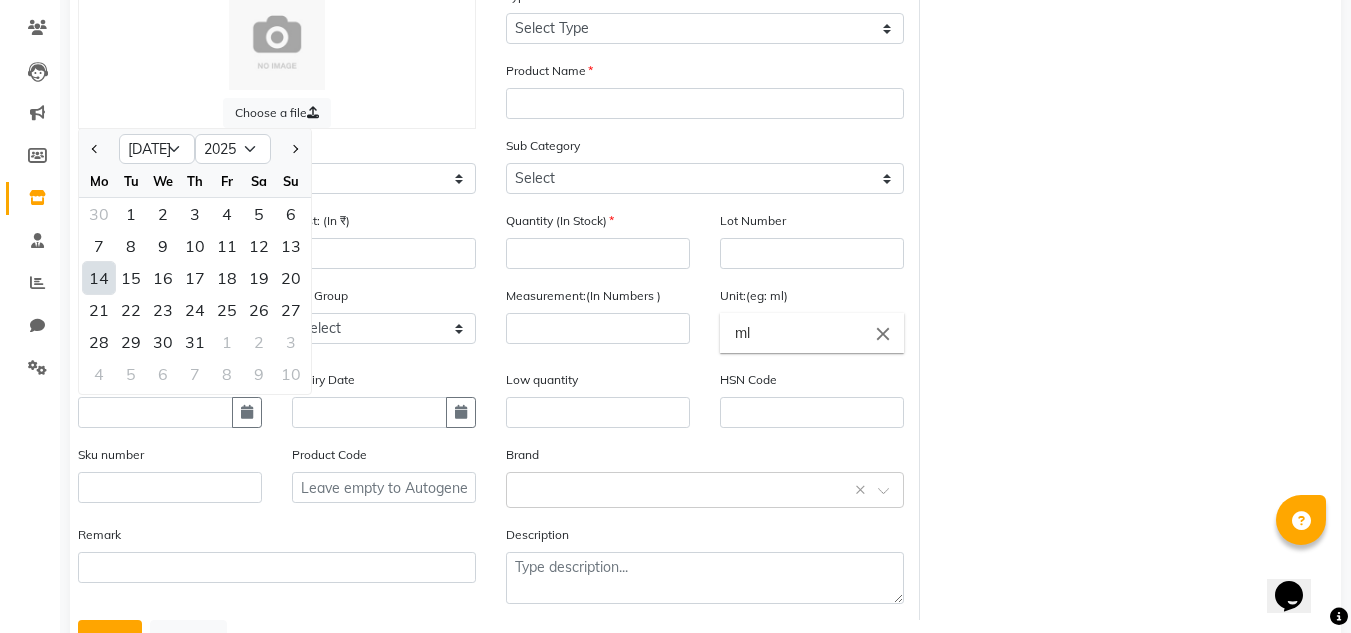 click on "14" 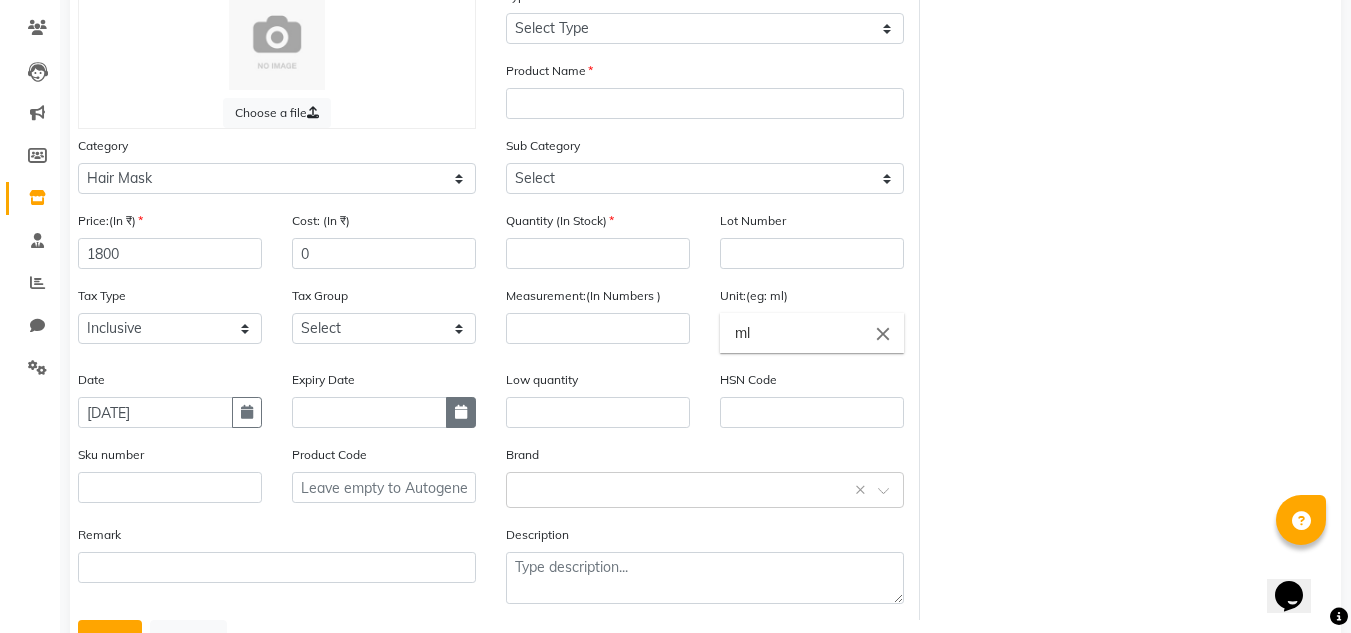 click 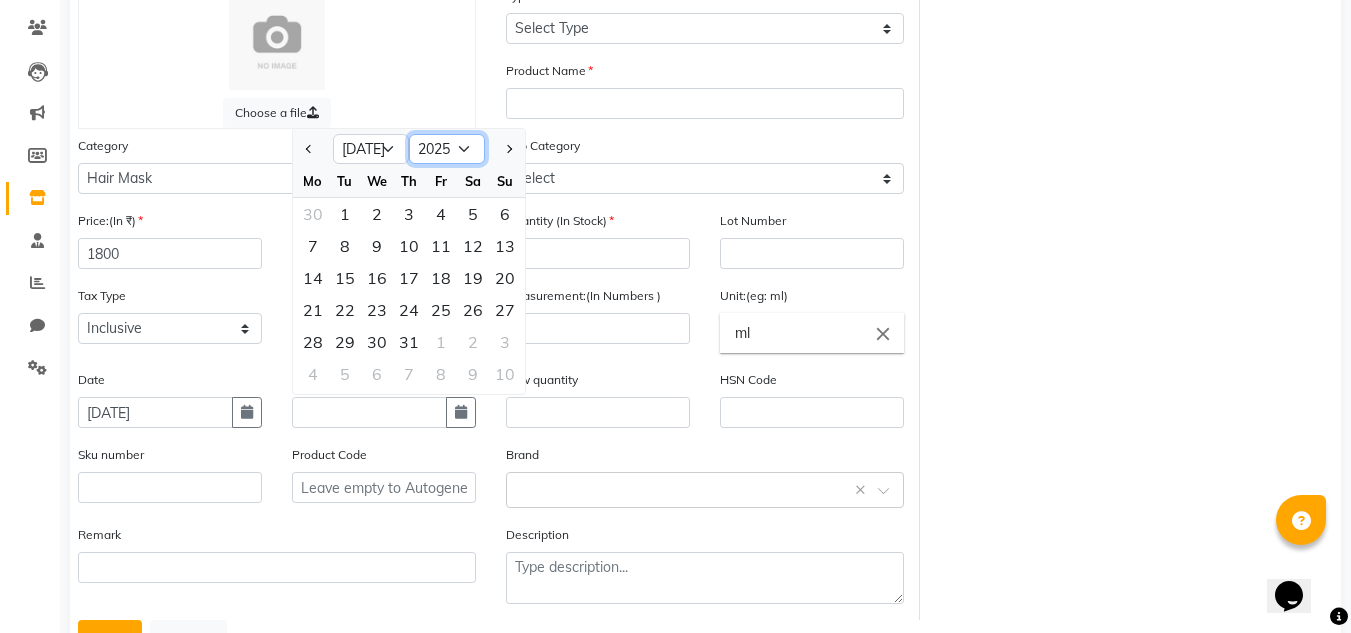 click on "2015 2016 2017 2018 2019 2020 2021 2022 2023 2024 2025 2026 2027 2028 2029 2030 2031 2032 2033 2034 2035" 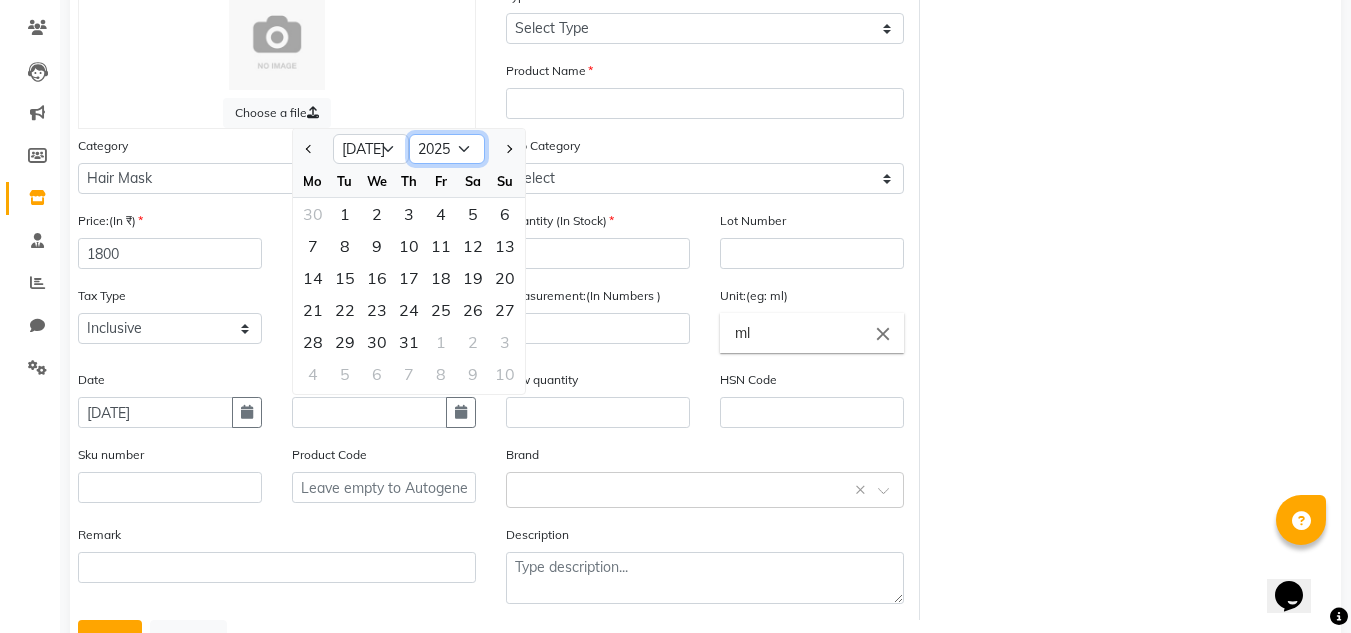 select on "2029" 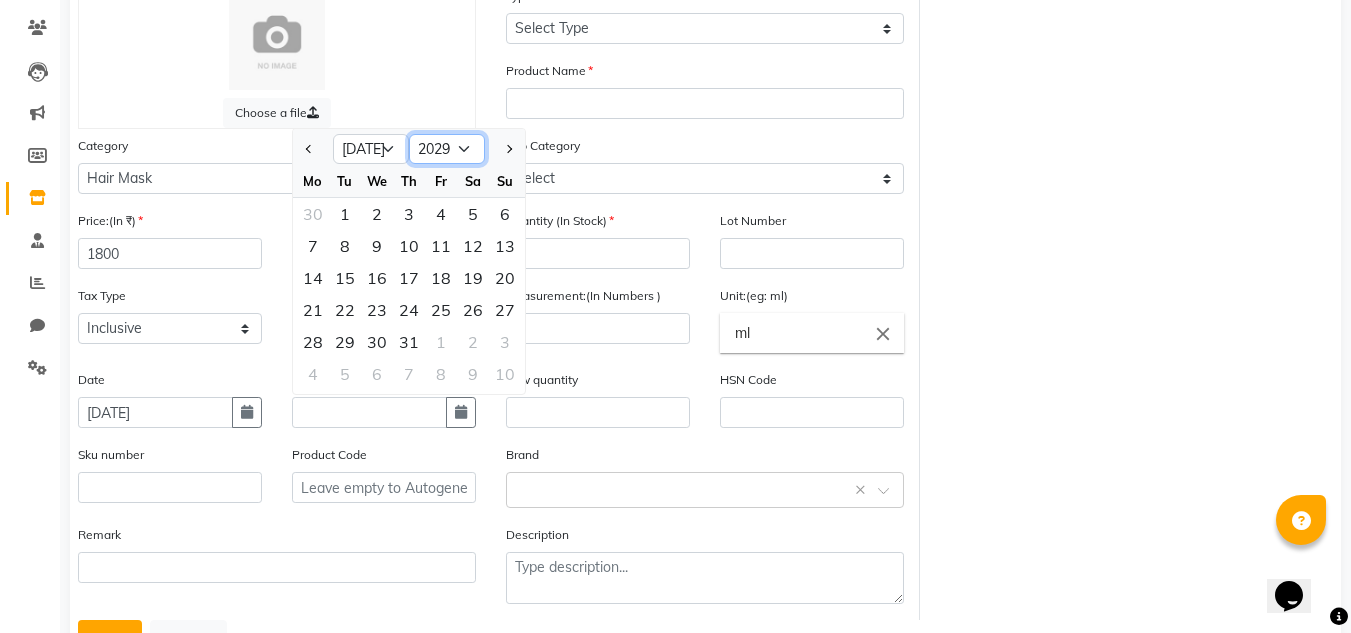 click on "2015 2016 2017 2018 2019 2020 2021 2022 2023 2024 2025 2026 2027 2028 2029 2030 2031 2032 2033 2034 2035" 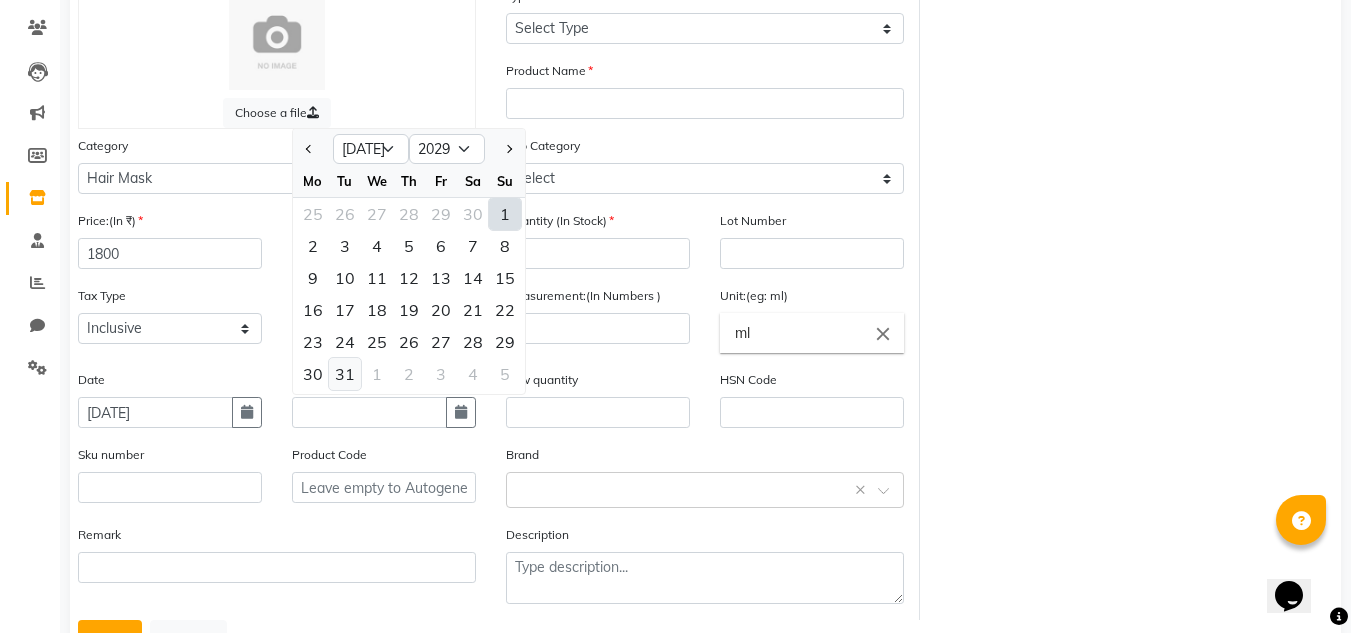 click on "31" 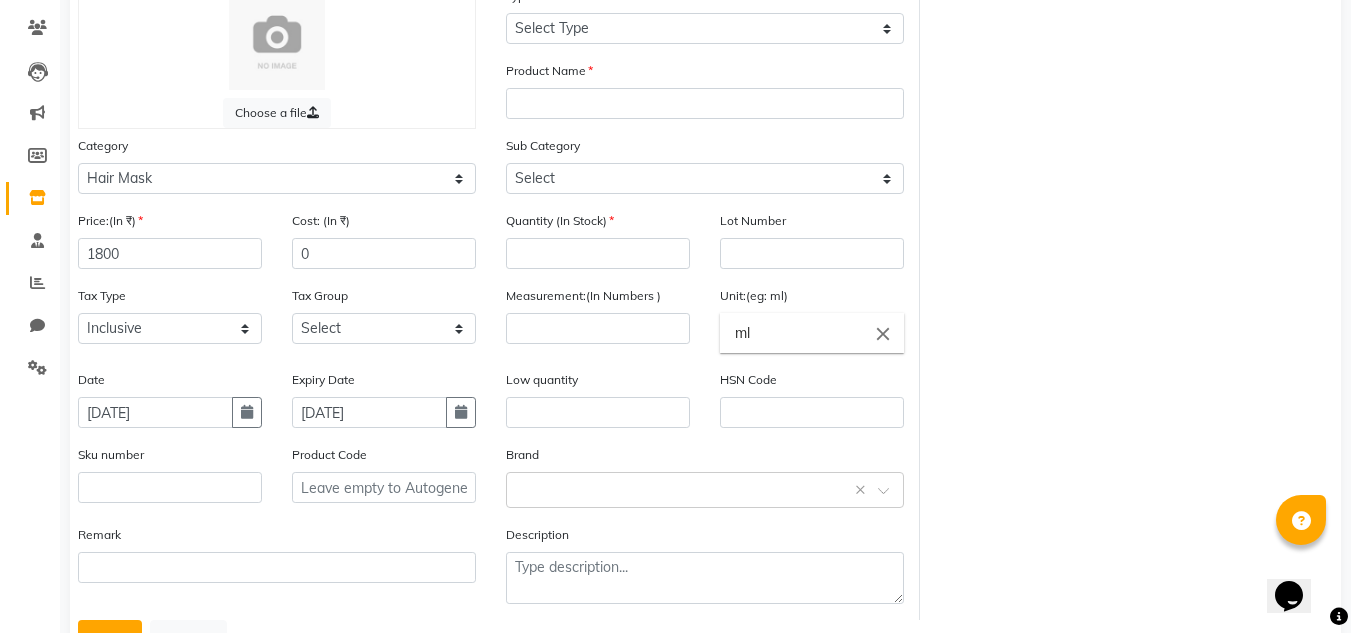 click on "Remark" 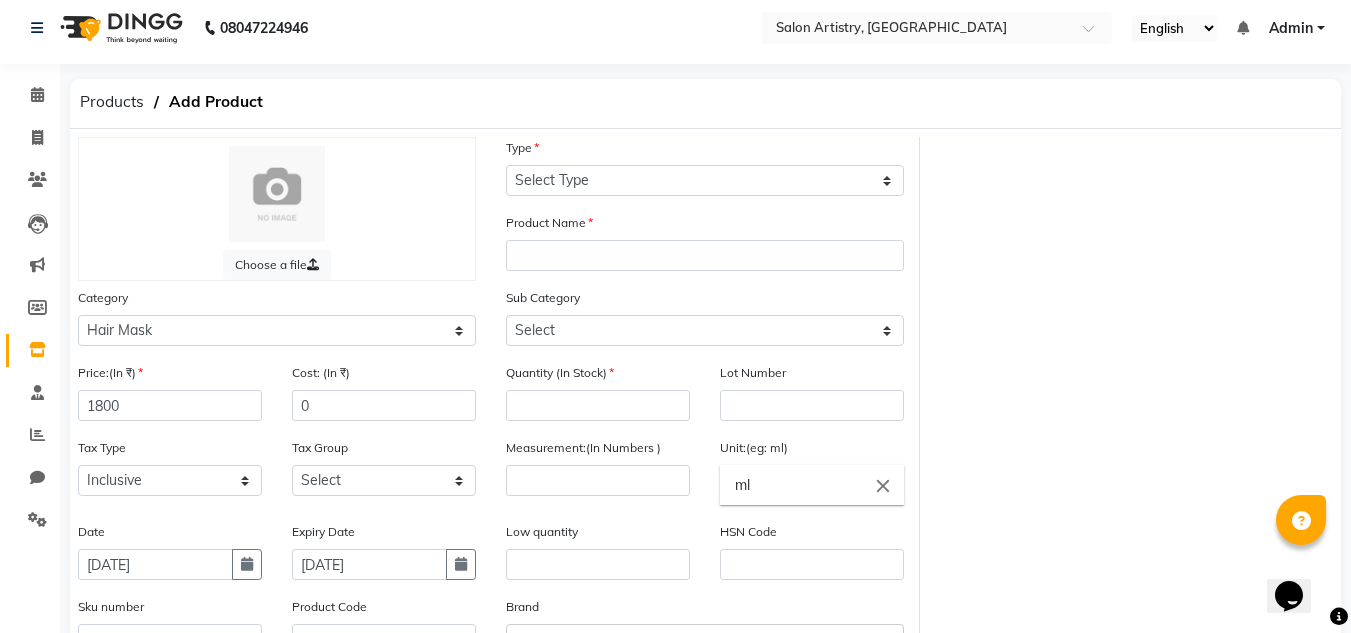 scroll, scrollTop: 3, scrollLeft: 0, axis: vertical 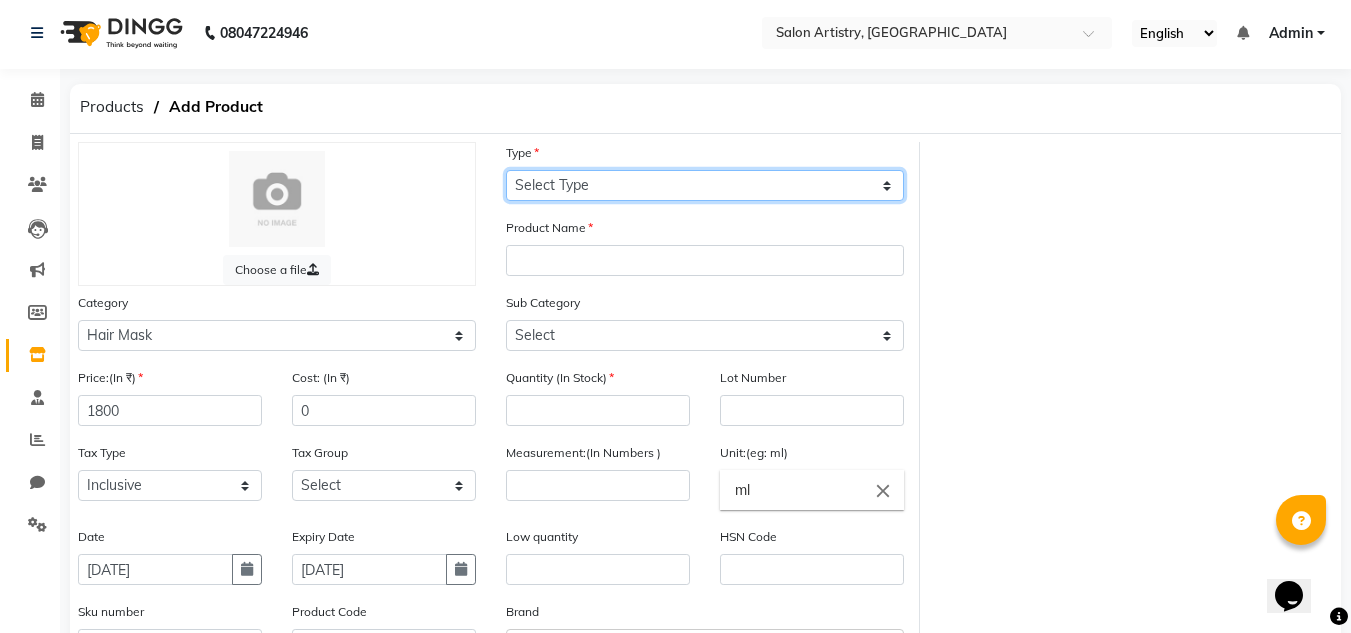 click on "Select Type Both Retail Consumable" 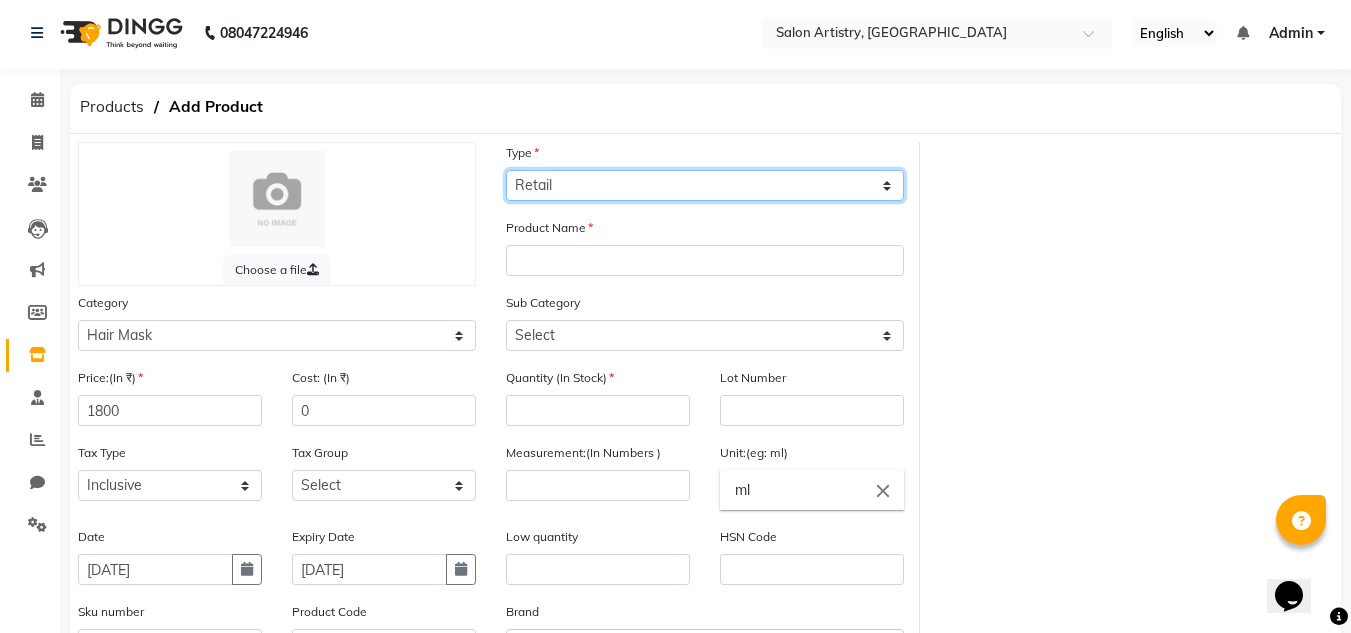 click on "Select Type Both Retail Consumable" 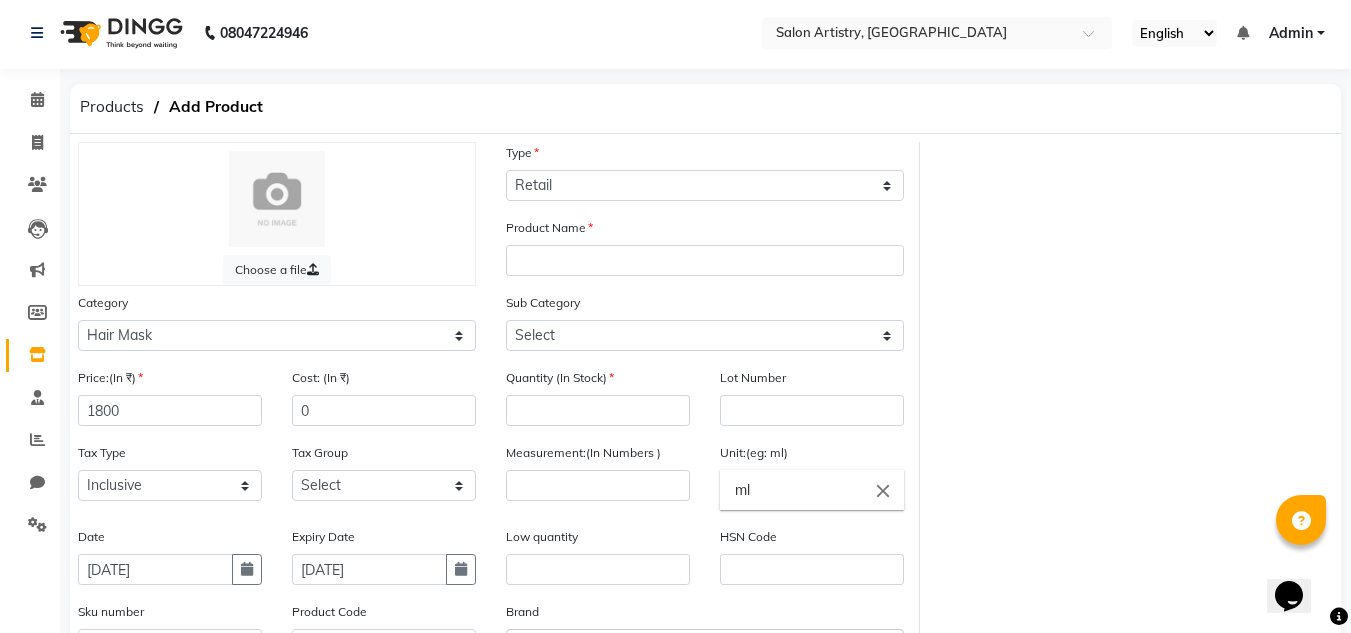 click on "Product Name" 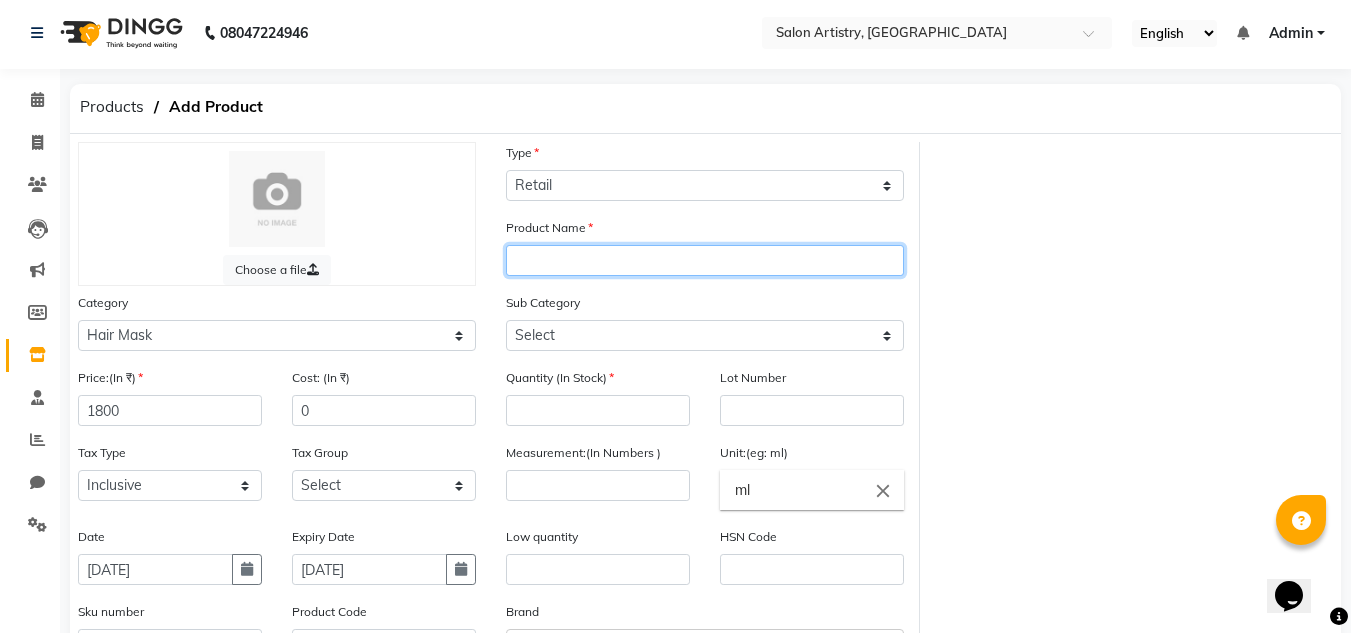 click 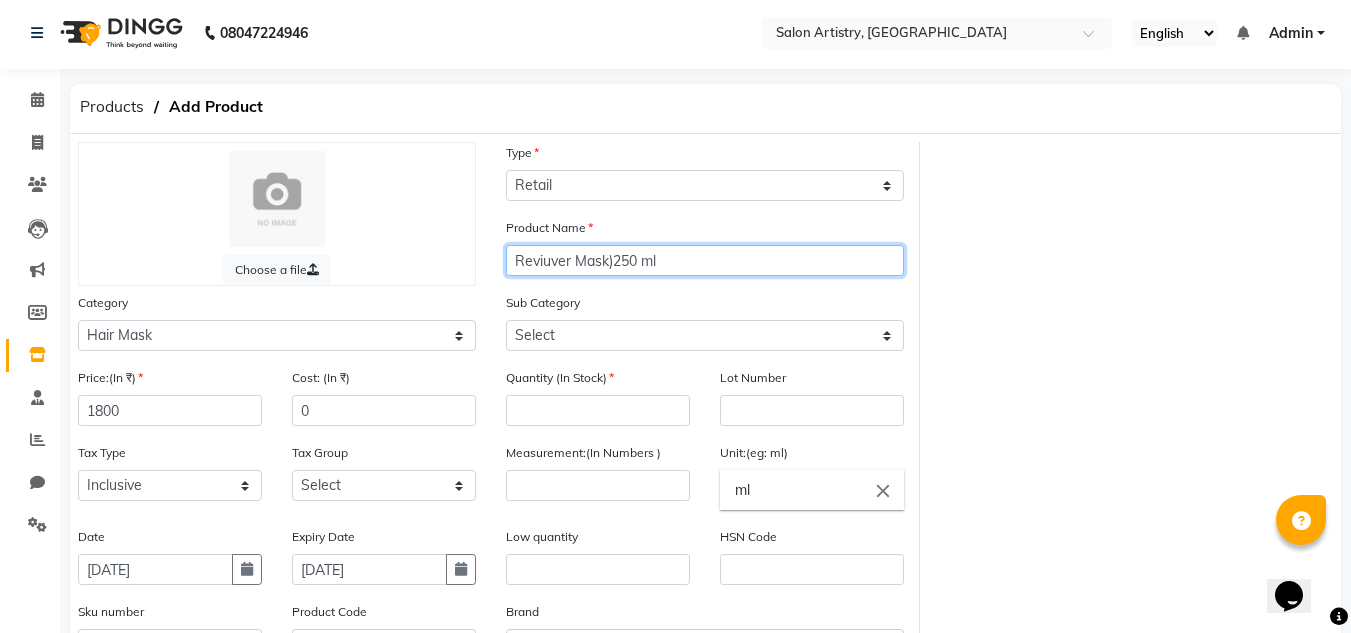 click on "Reviuver Mask)250 ml" 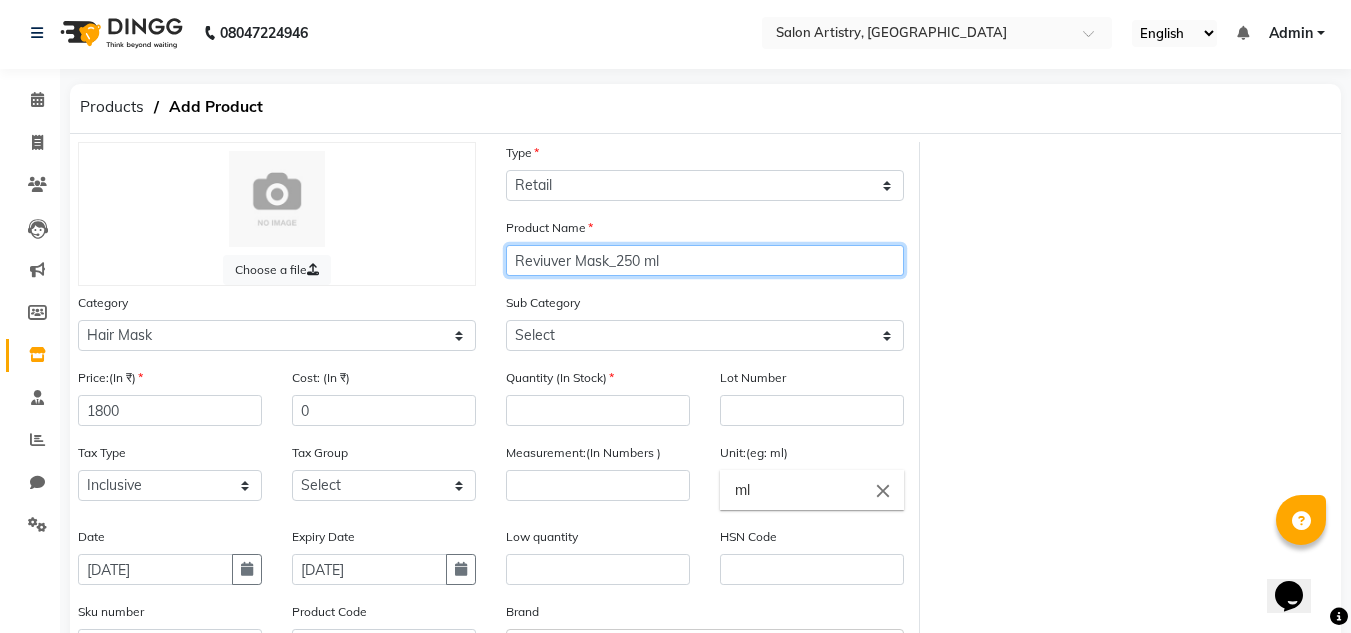 click on "Reviuver Mask_250 ml" 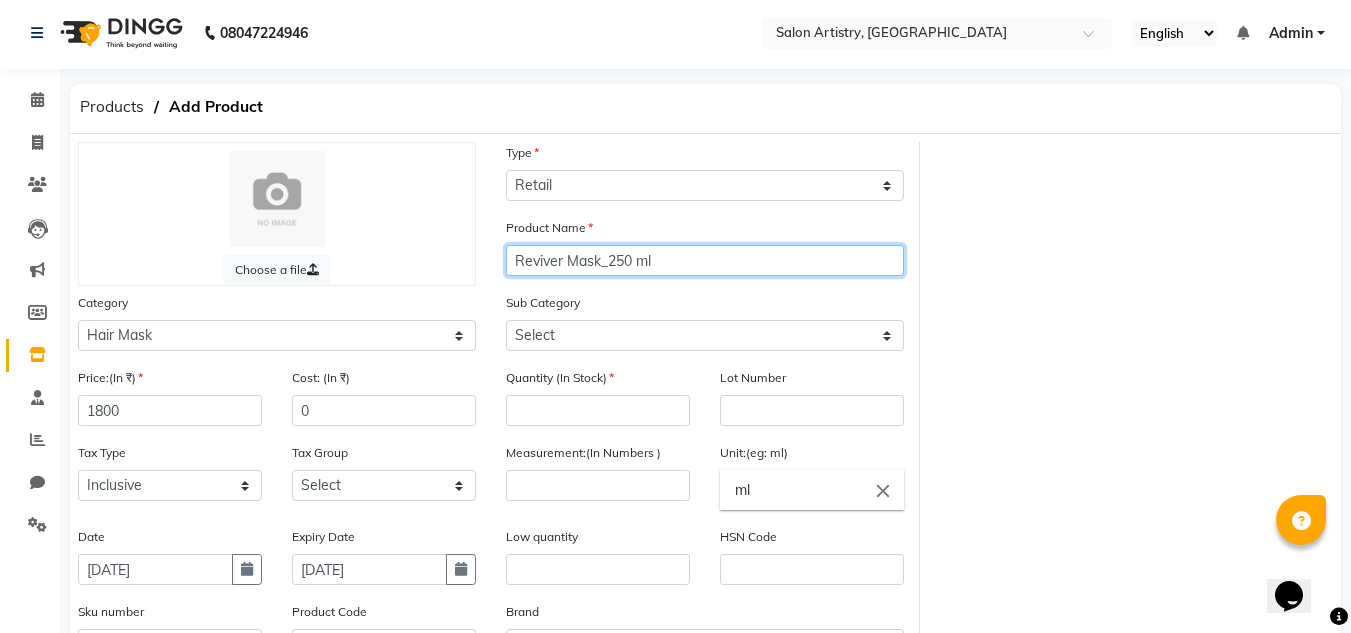 type on "Reviver Mask_250 ml" 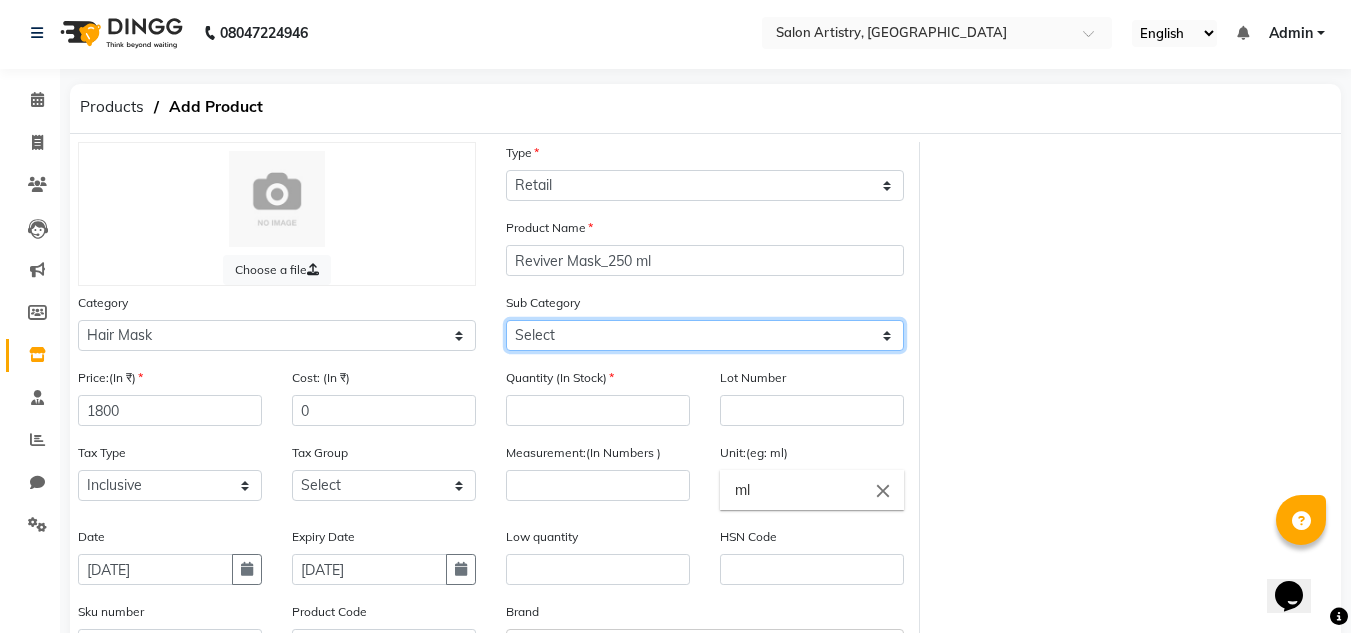 click on "Select" 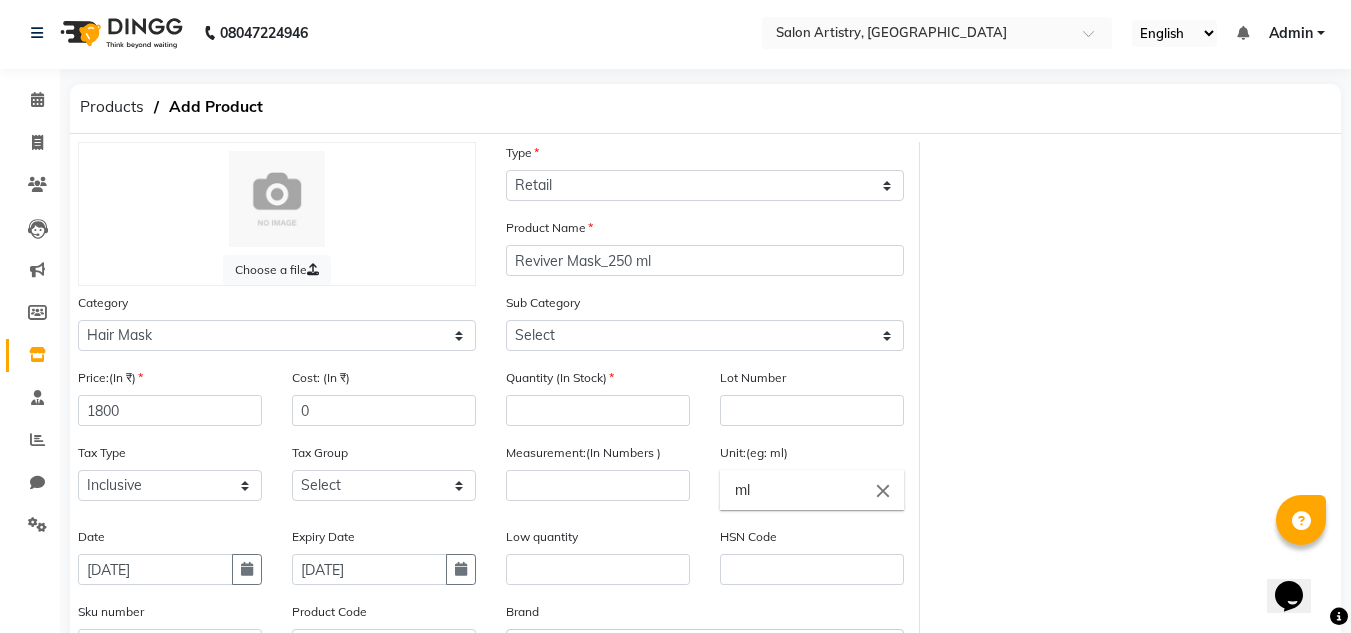 click on "Choose a file Type Select Type Both Retail Consumable Product Name Reviver Mask_250 ml Category Select Hair Skin Personal Care Appliances Beard Waxing Disposable Threading Hands and Feet Beauty Planet Botox Cadiveu Casmara Cheryls Loreal Olaplex Makeup Hair Skin Care Clean Ups & Facials Hands & Feet Deo Hair Equipment Hair Mask Hair Care Chemicals Hair Serum Hair Spas Accessories old Sheet Mask Sun Care Face Cleanser Face Cream Face Scrub Face Serum Toner Eye Cream Makeup Home Care Nail Hair Shampoo Other Sub Category Select Price:(In ₹) 1800 Cost: (In ₹) 0 Quantity (In Stock) Lot Number Tax Type Select Inclusive Exclusive Tax Group Select GST Measurement:(In Numbers ) Unit:(eg: ml) ml close Date 14-07-2025 Expiry Date 31-07-2029 Low quantity HSN Code Sku number Product Code Brand Select brand or add custom brand    × Remark Description" 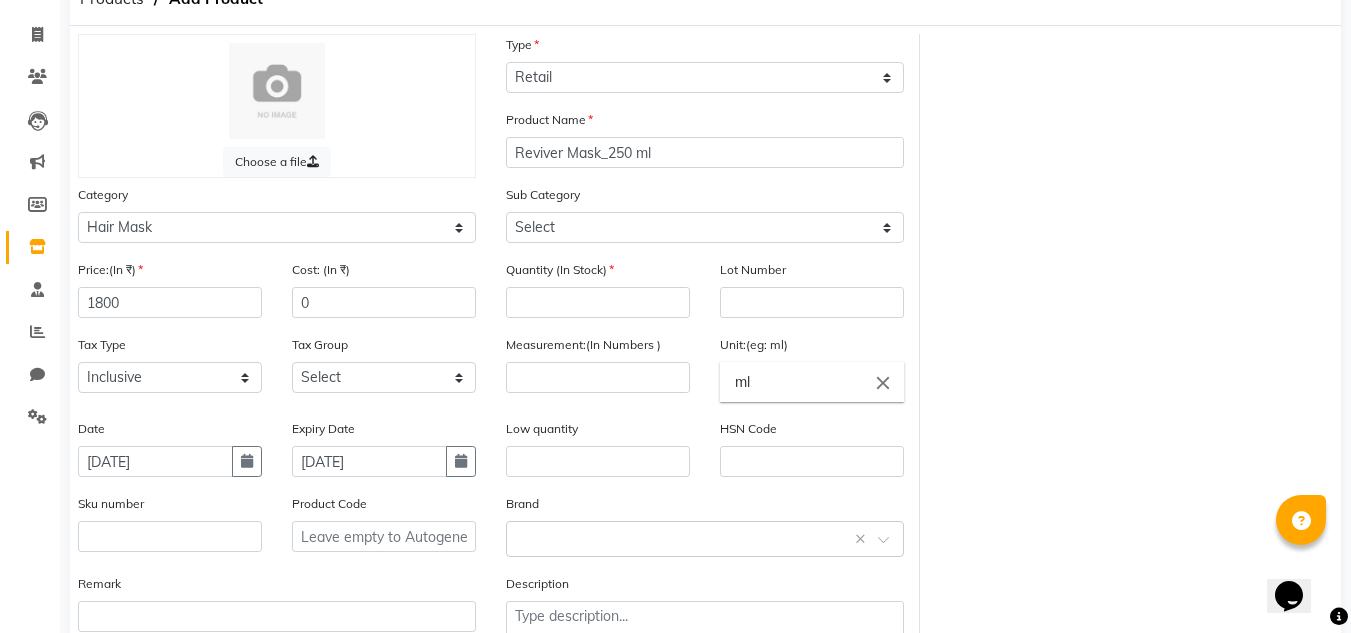 scroll, scrollTop: 83, scrollLeft: 0, axis: vertical 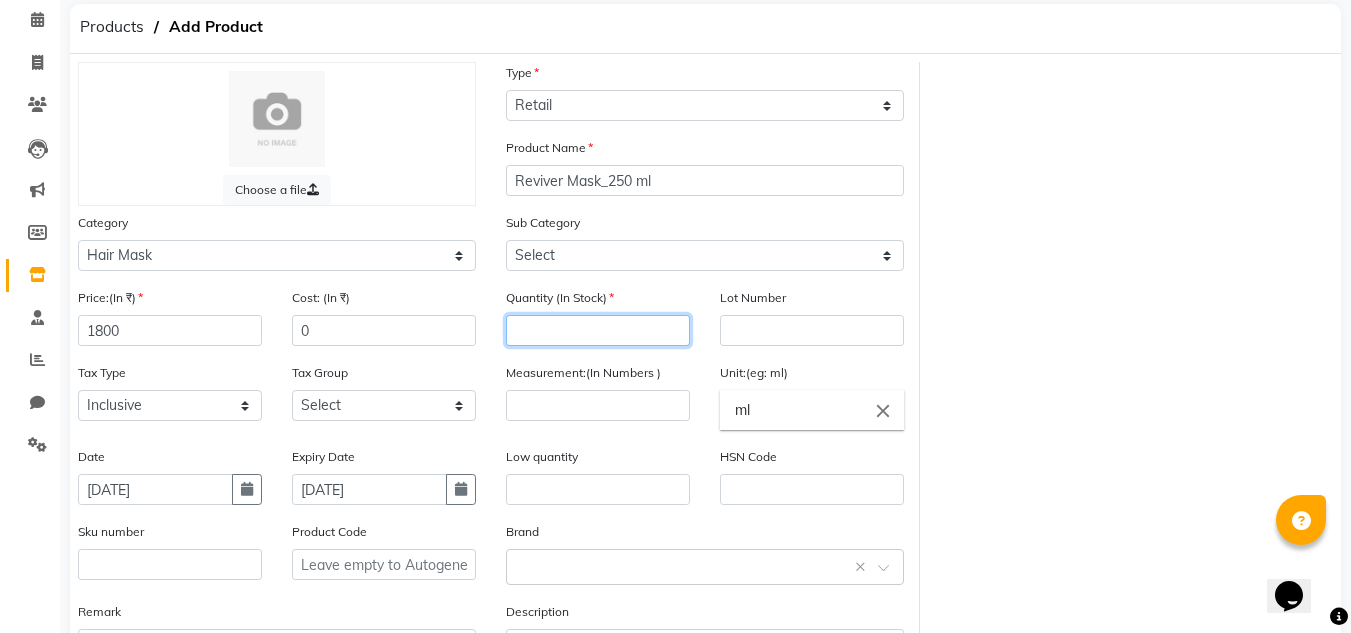 click 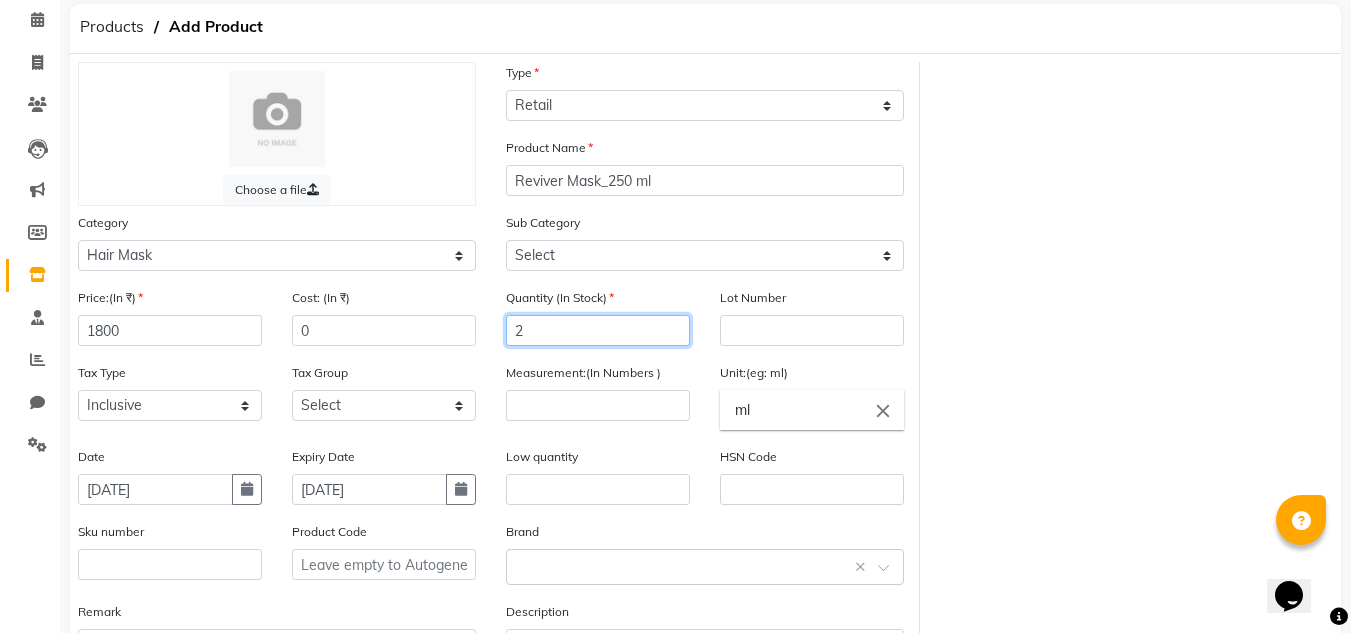 type on "2" 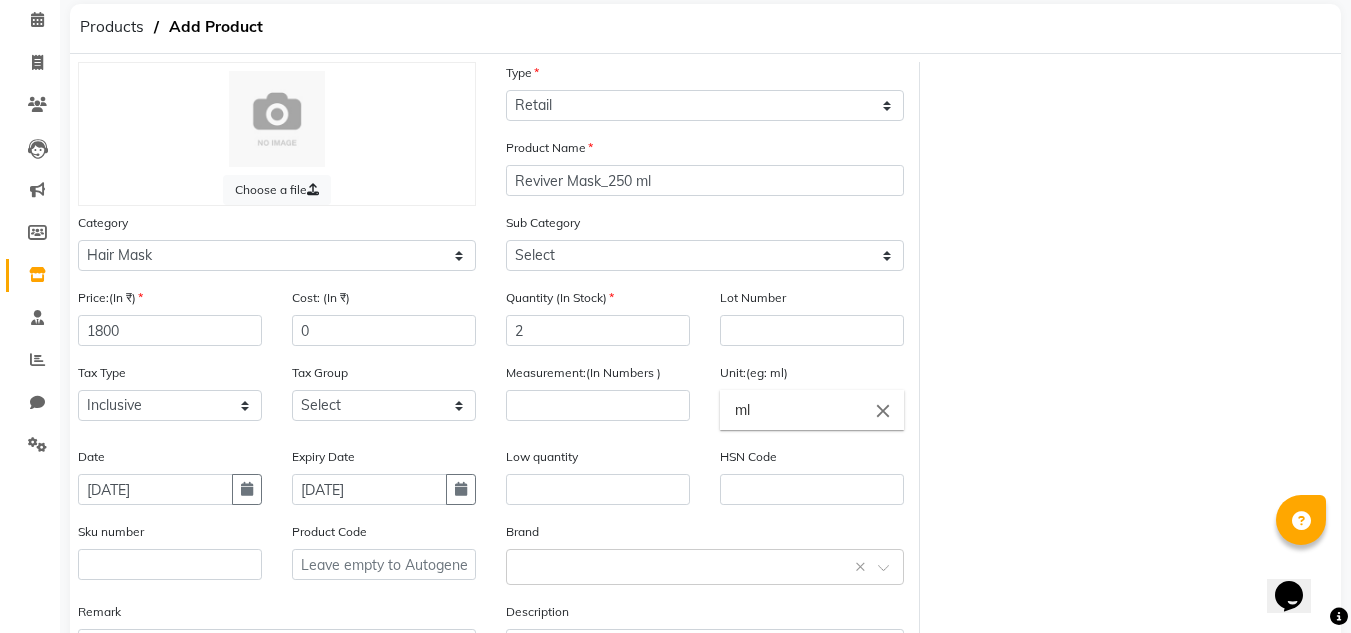 click on "Choose a file Type Select Type Both Retail Consumable Product Name Reviver Mask_250 ml Category Select Hair Skin Personal Care Appliances Beard Waxing Disposable Threading Hands and Feet Beauty Planet Botox Cadiveu Casmara Cheryls Loreal Olaplex Makeup Hair Skin Care Clean Ups & Facials Hands & Feet Deo Hair Equipment Hair Mask Hair Care Chemicals Hair Serum Hair Spas Accessories old Sheet Mask Sun Care Face Cleanser Face Cream Face Scrub Face Serum Toner Eye Cream Makeup Home Care Nail Hair Shampoo Other Sub Category Select Price:(In ₹) 1800 Cost: (In ₹) 0 Quantity (In Stock) 2 Lot Number Tax Type Select Inclusive Exclusive Tax Group Select GST Measurement:(In Numbers ) Unit:(eg: ml) ml close Date 14-07-2025 Expiry Date 31-07-2029 Low quantity HSN Code Sku number Product Code Brand Select brand or add custom brand    × Remark Description" 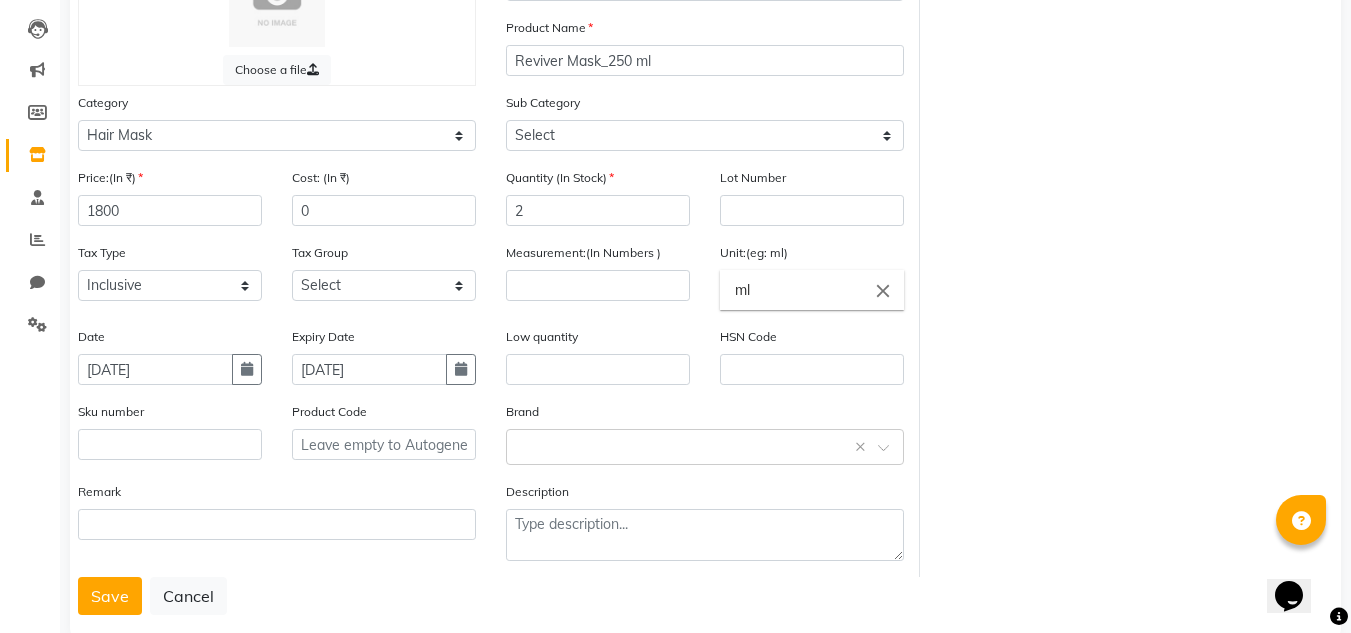 scroll, scrollTop: 243, scrollLeft: 0, axis: vertical 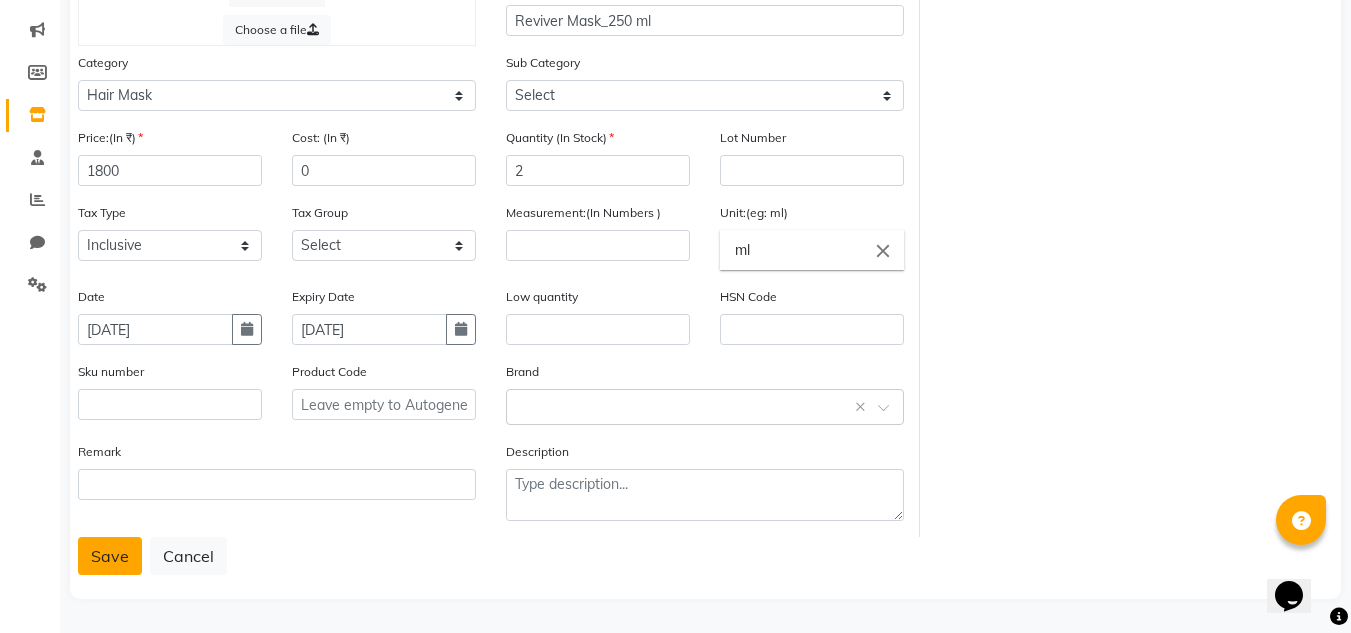 click on "Save" 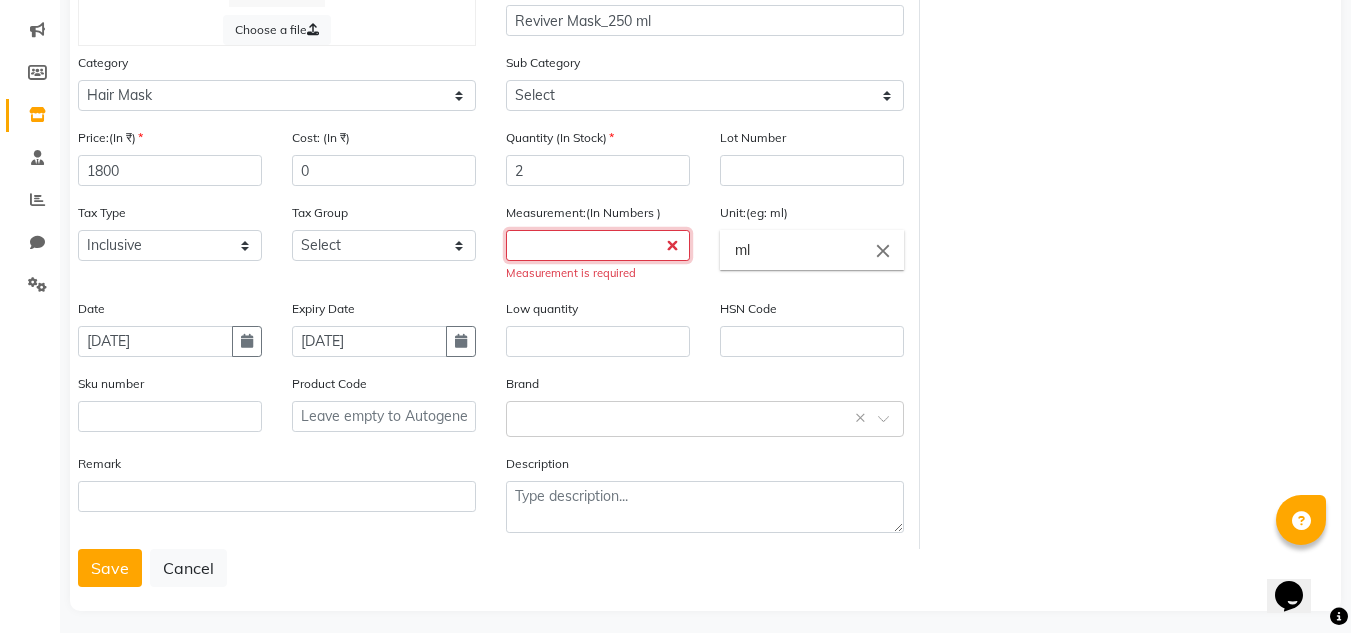 click 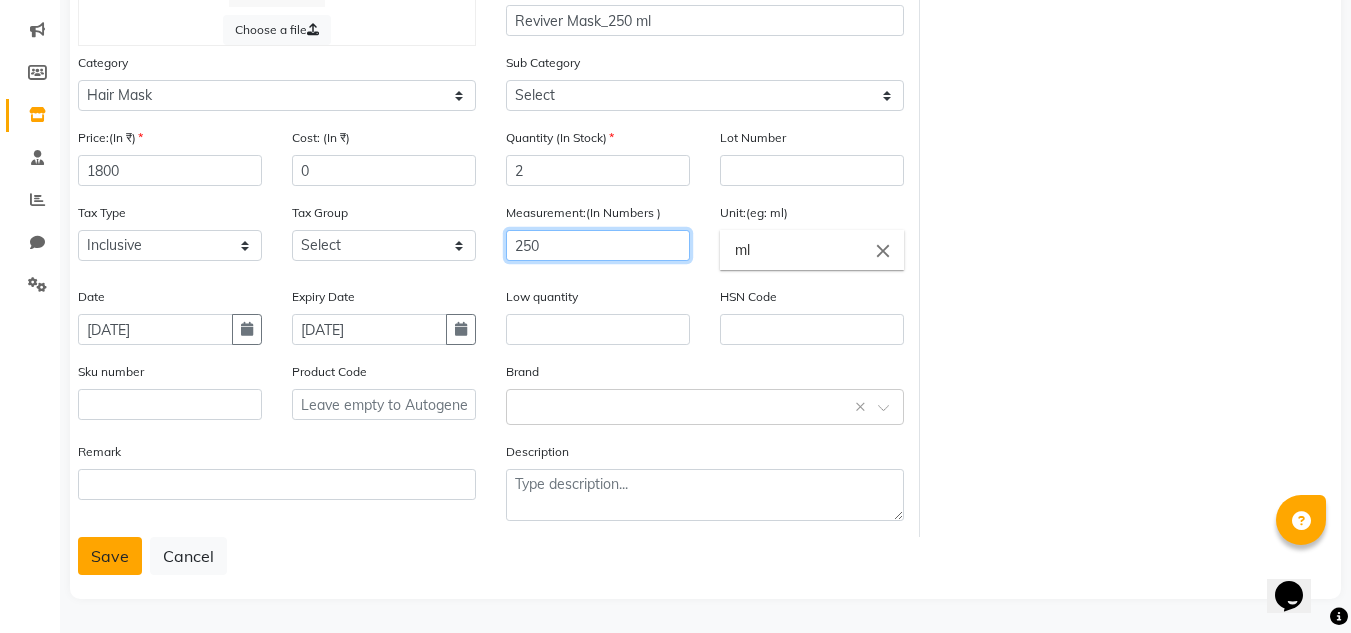 type on "250" 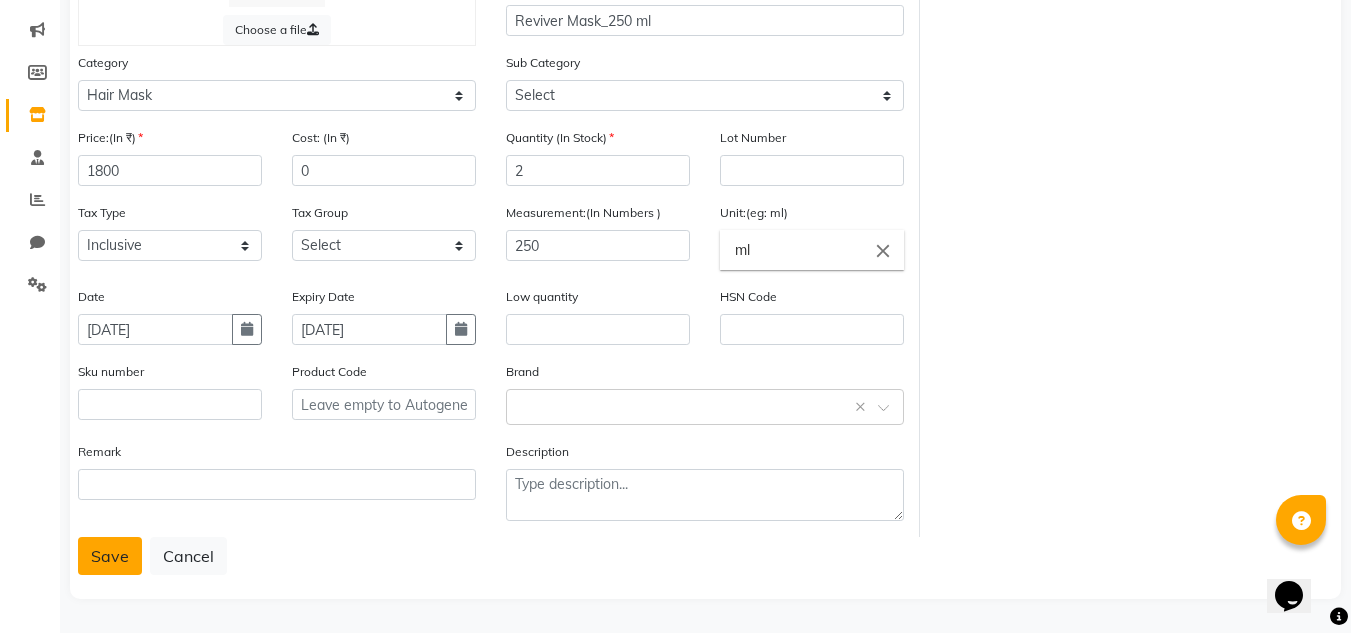 click on "Save" 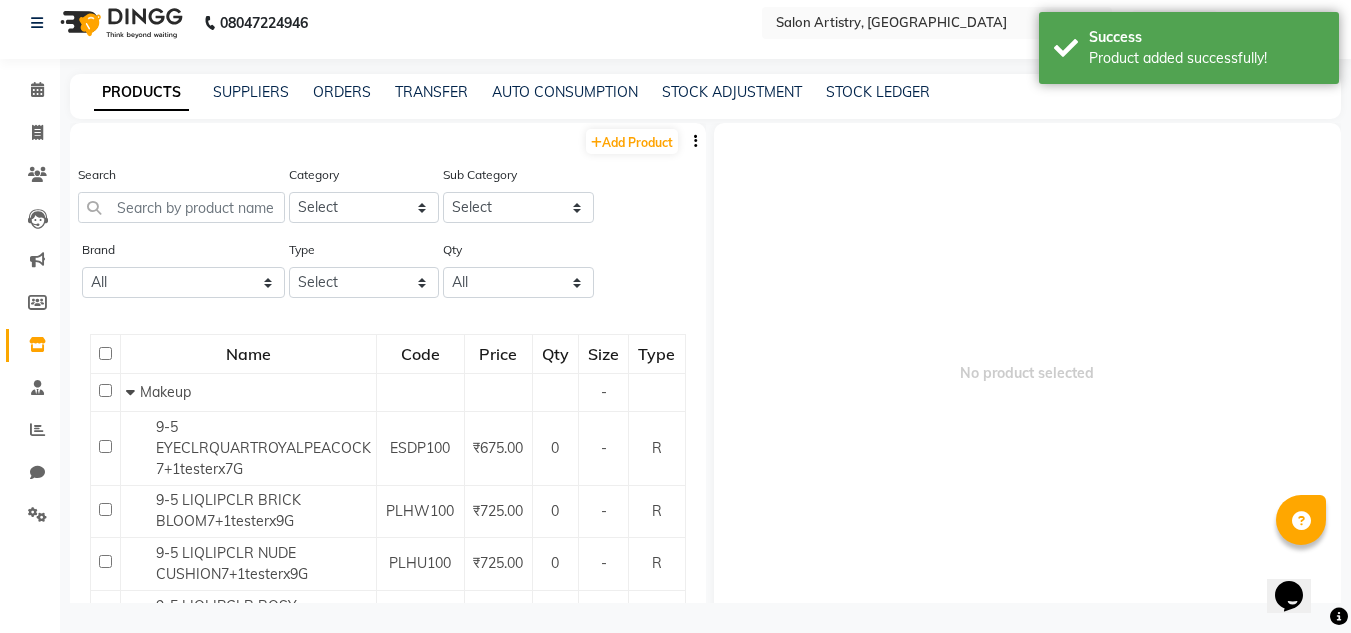 scroll, scrollTop: 13, scrollLeft: 0, axis: vertical 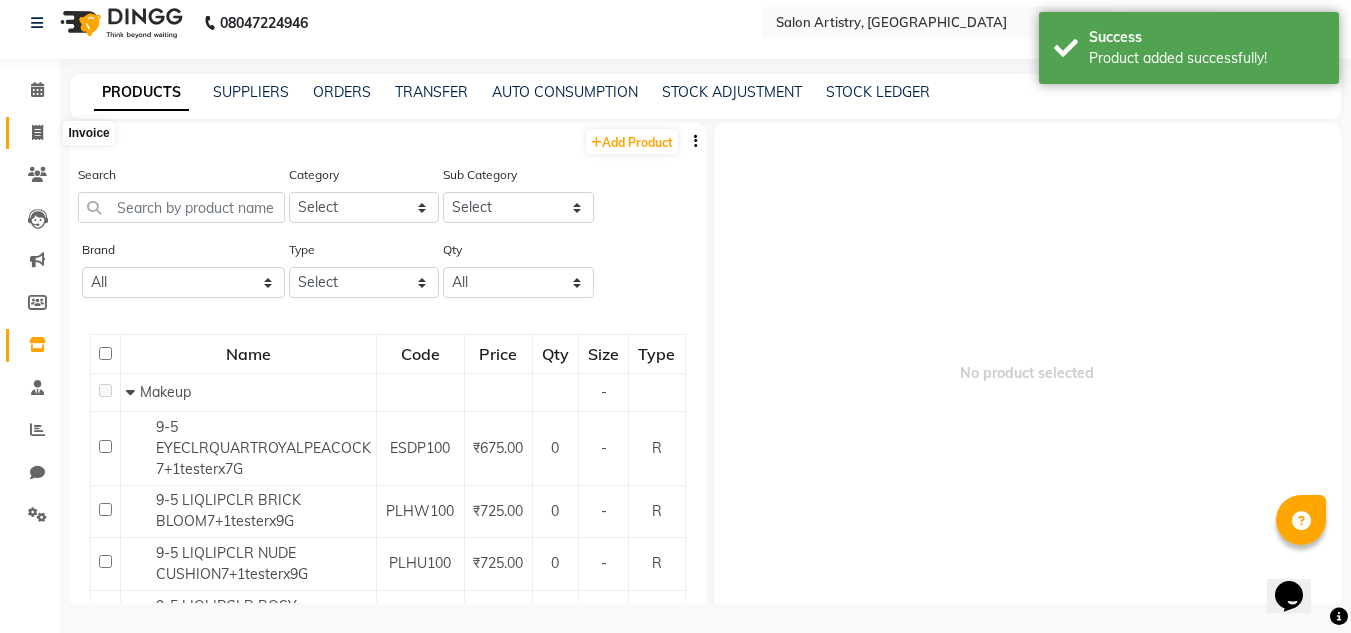 click 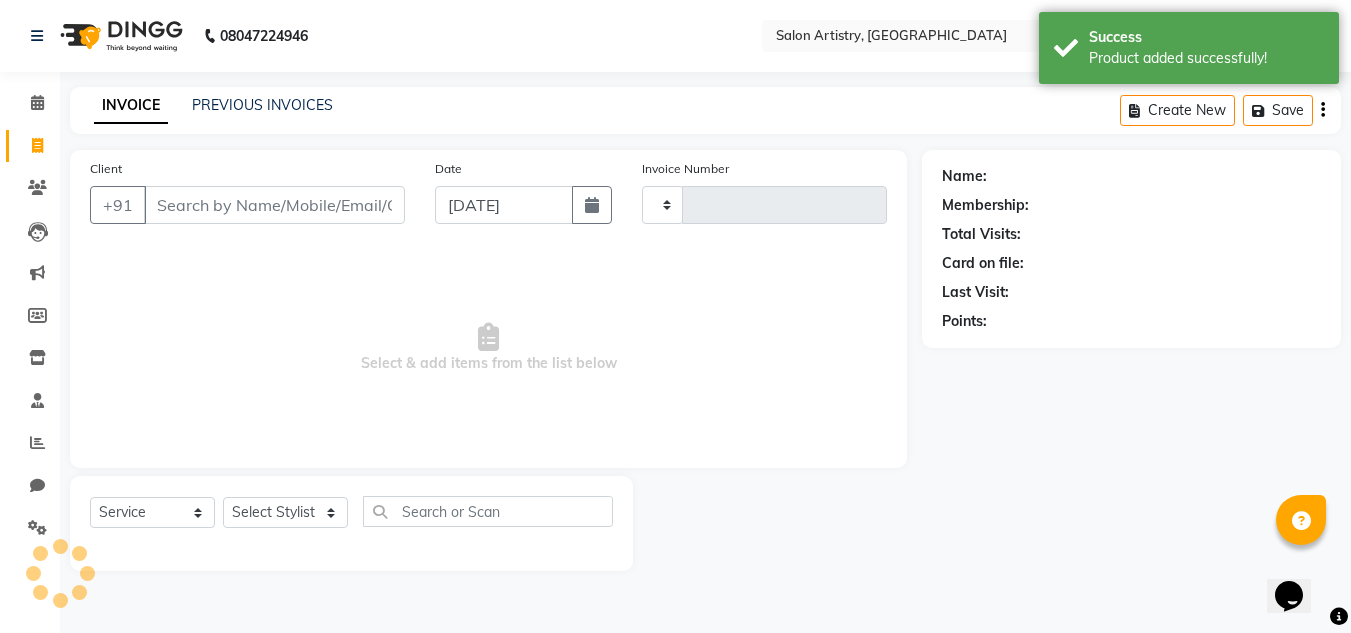 scroll, scrollTop: 0, scrollLeft: 0, axis: both 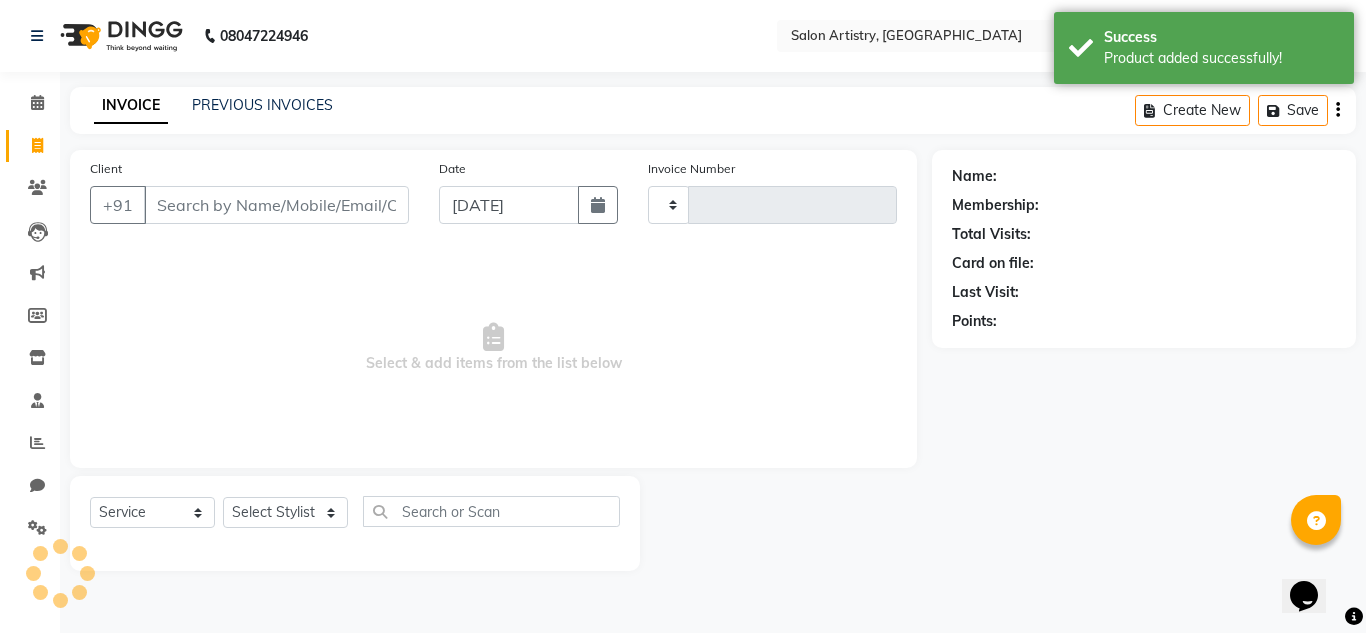 type on "1464" 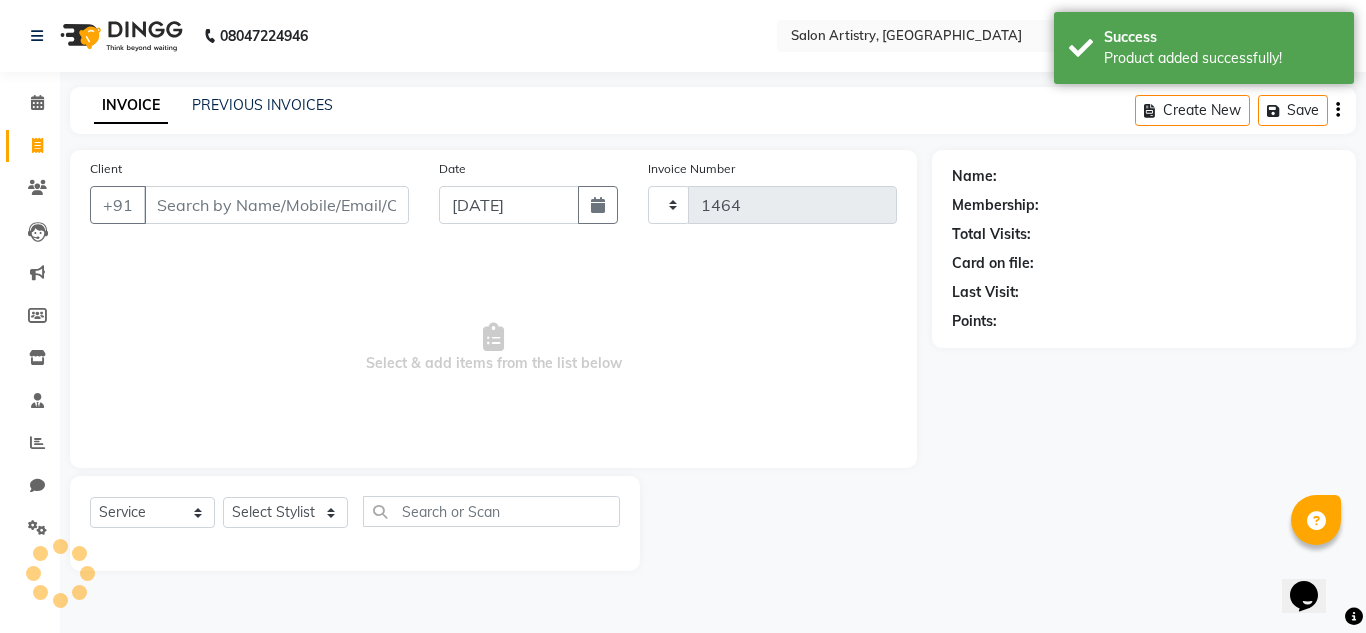 select on "8285" 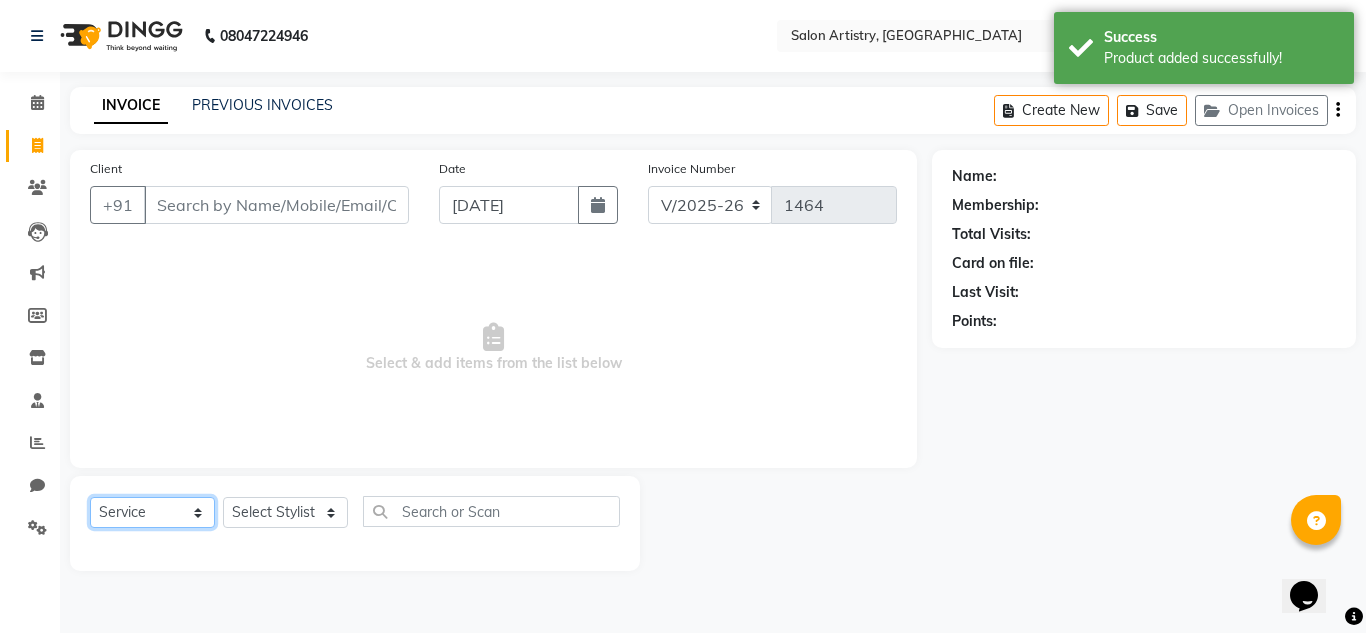 click on "Select  Service  Product  Membership  Package Voucher Prepaid Gift Card" 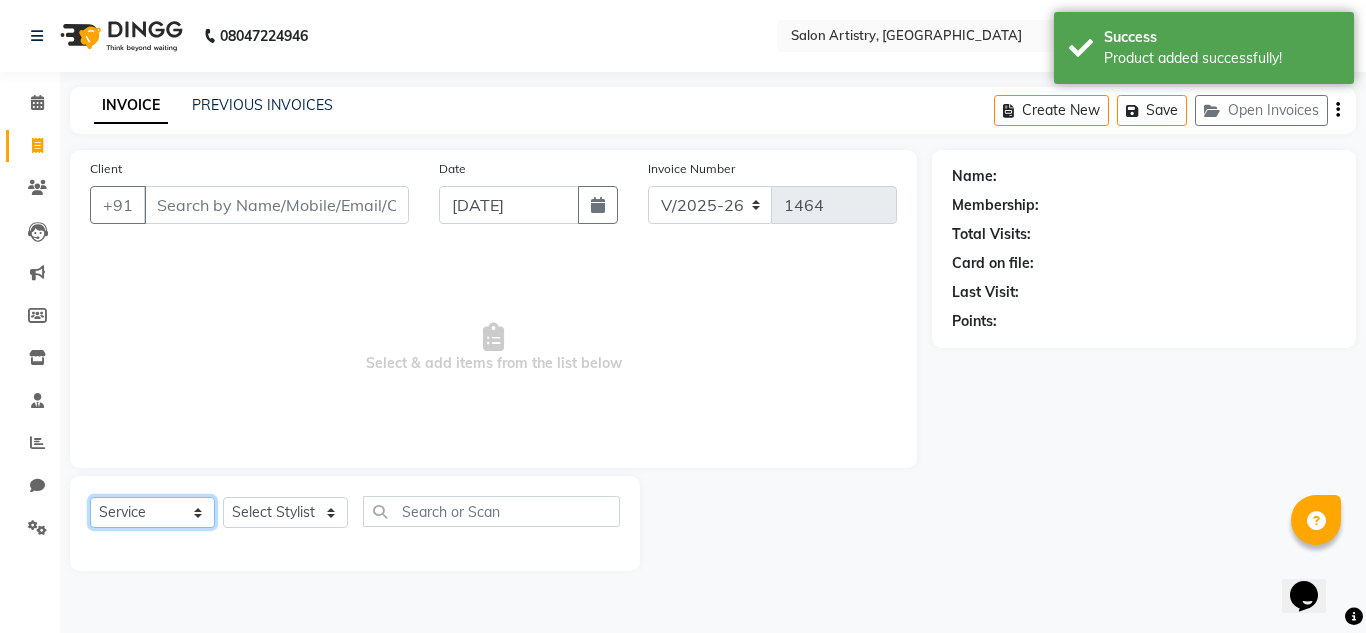 select on "product" 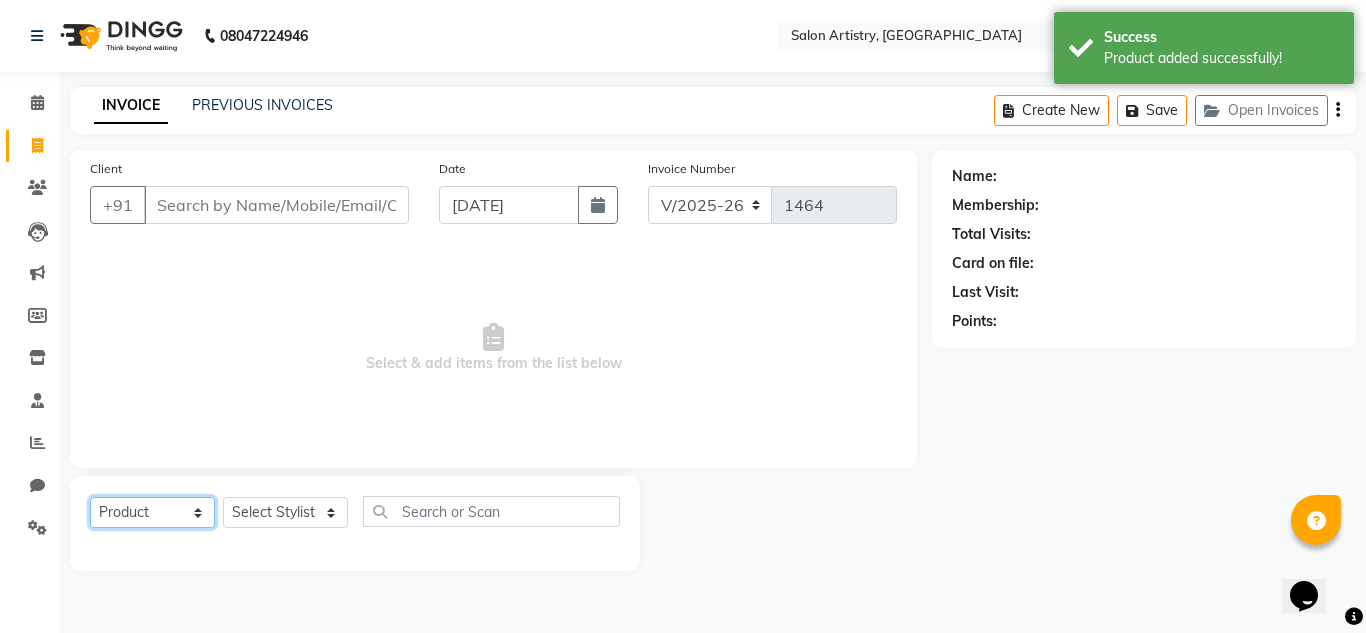 click on "Select  Service  Product  Membership  Package Voucher Prepaid Gift Card" 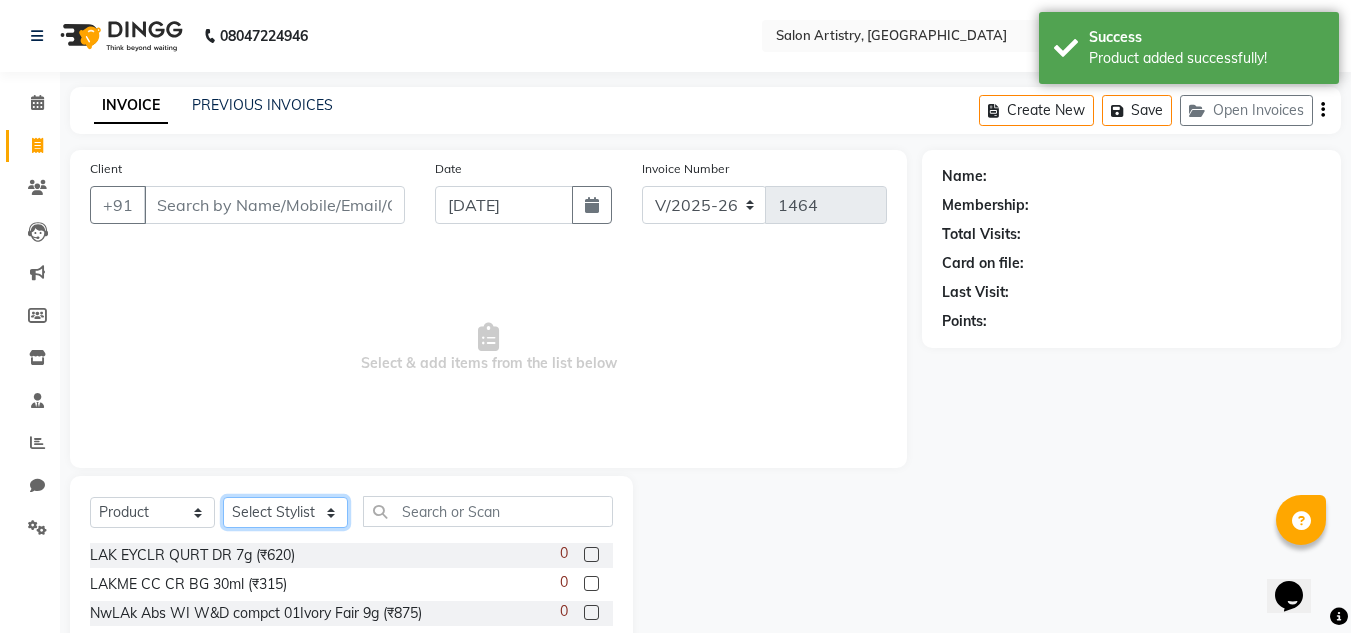 click on "Select Stylist Admin Anupriya Ghosh Iqbal Ahmed Irshad Khan Mannu Kumar Gupta Mekhla Bhattacharya Minika Das Puja Debnath Reception Rekha Singh Ricky Das Rony Das Sangeeta Lodh Sharfaraz Ata Waris Simmy Rai Tapasi" 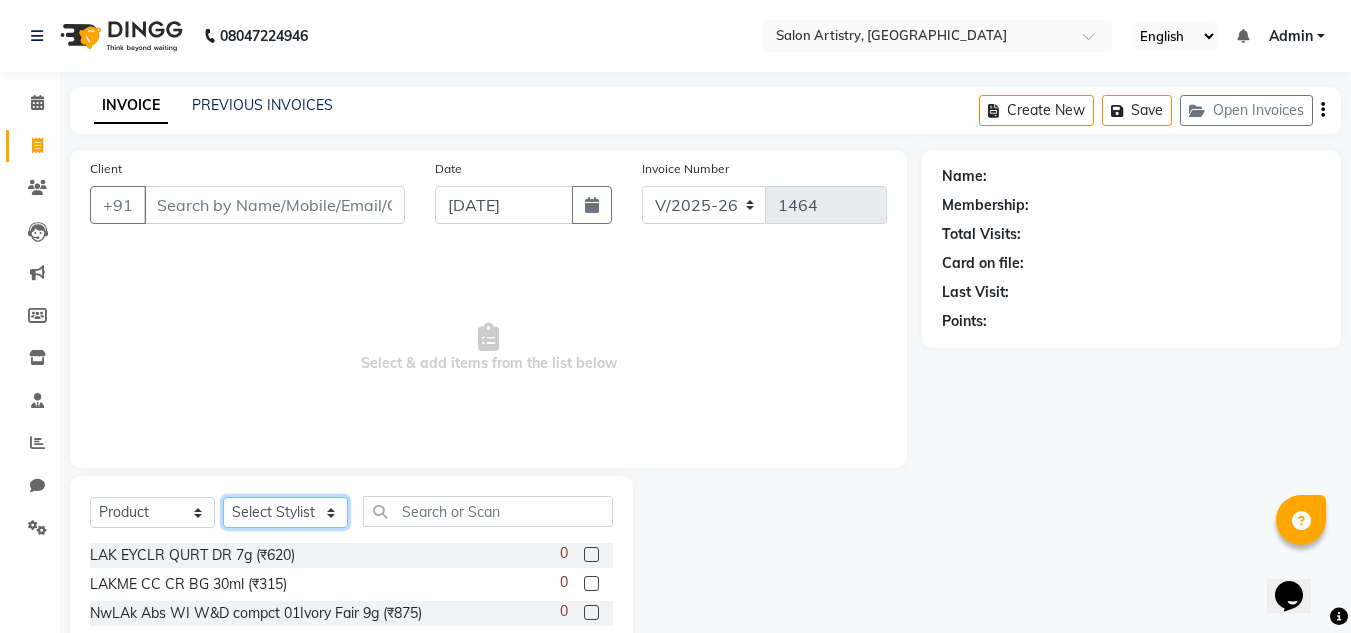 select on "79858" 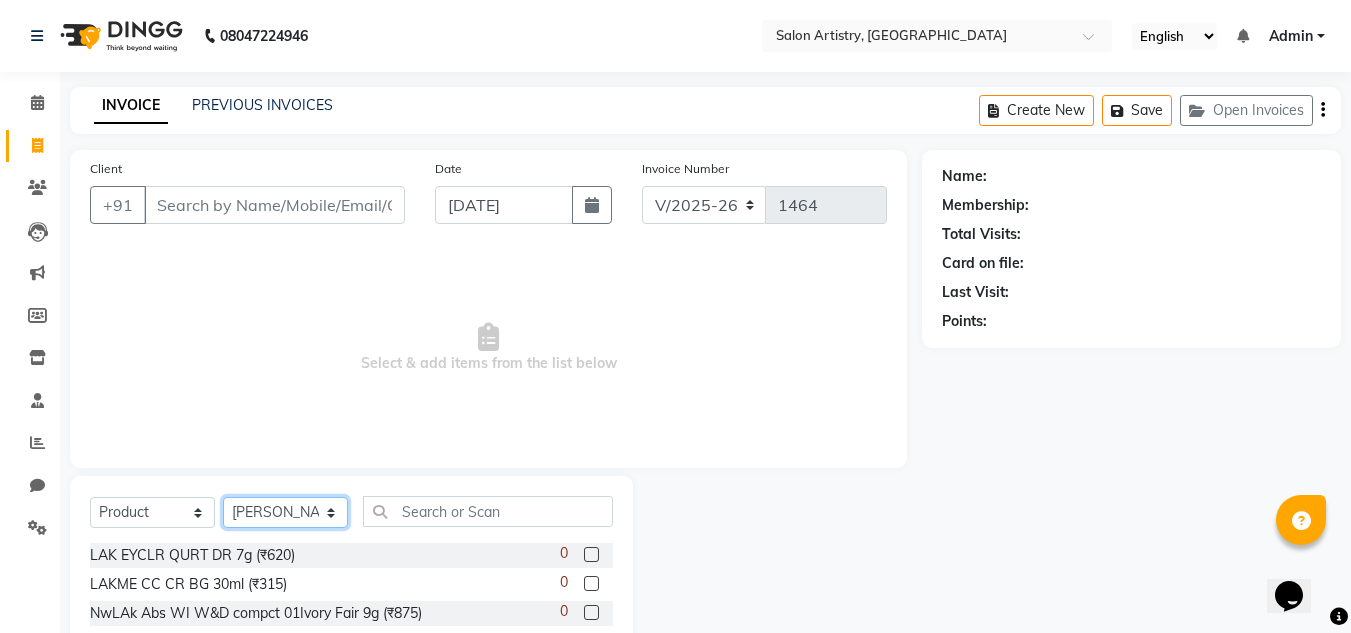 click on "Select Stylist Admin Anupriya Ghosh Iqbal Ahmed Irshad Khan Mannu Kumar Gupta Mekhla Bhattacharya Minika Das Puja Debnath Reception Rekha Singh Ricky Das Rony Das Sangeeta Lodh Sharfaraz Ata Waris Simmy Rai Tapasi" 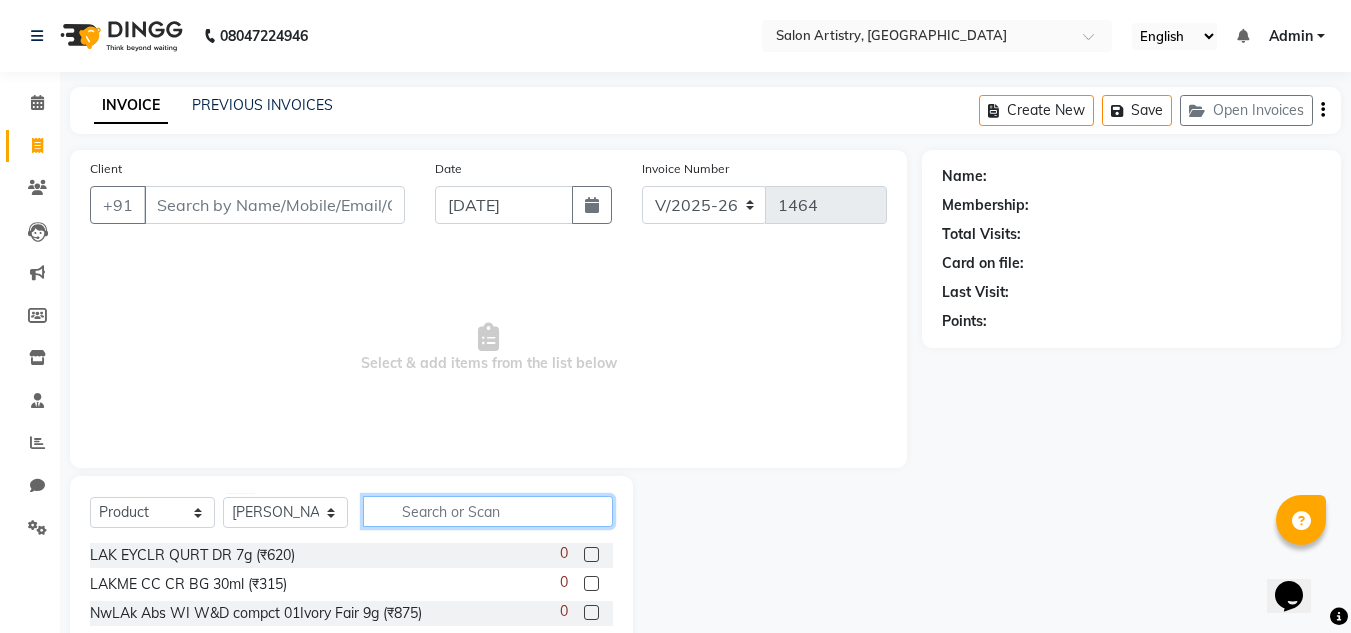 click 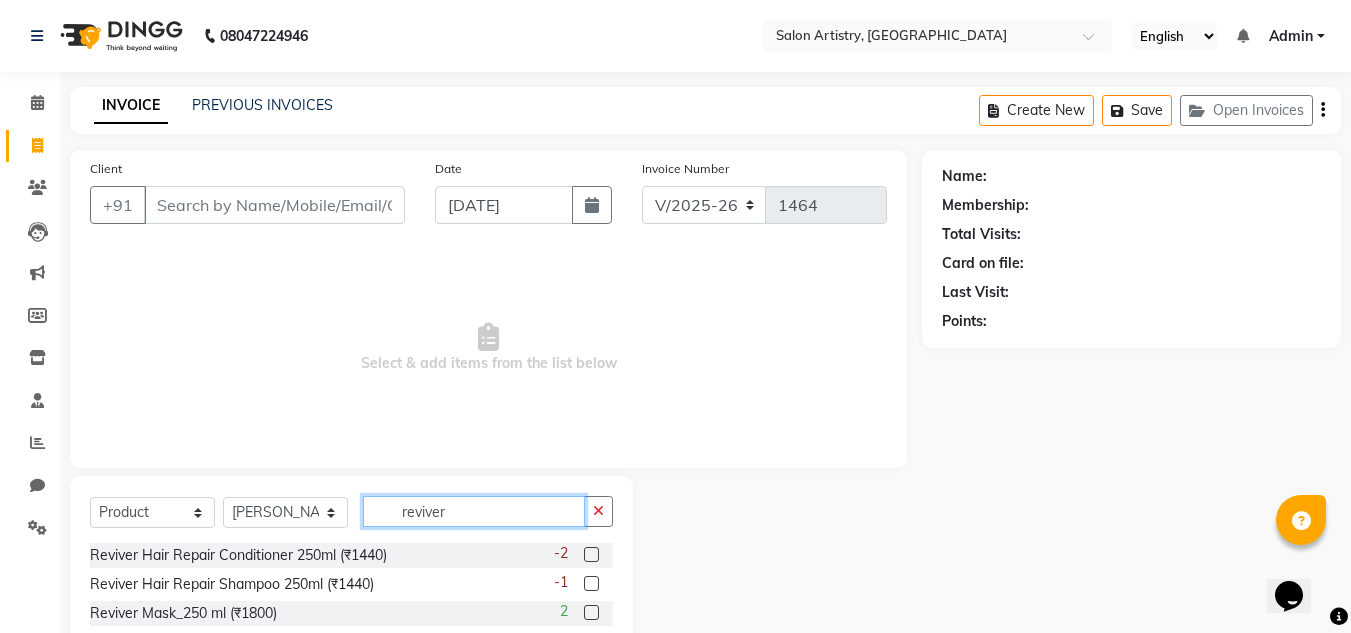type on "reviver" 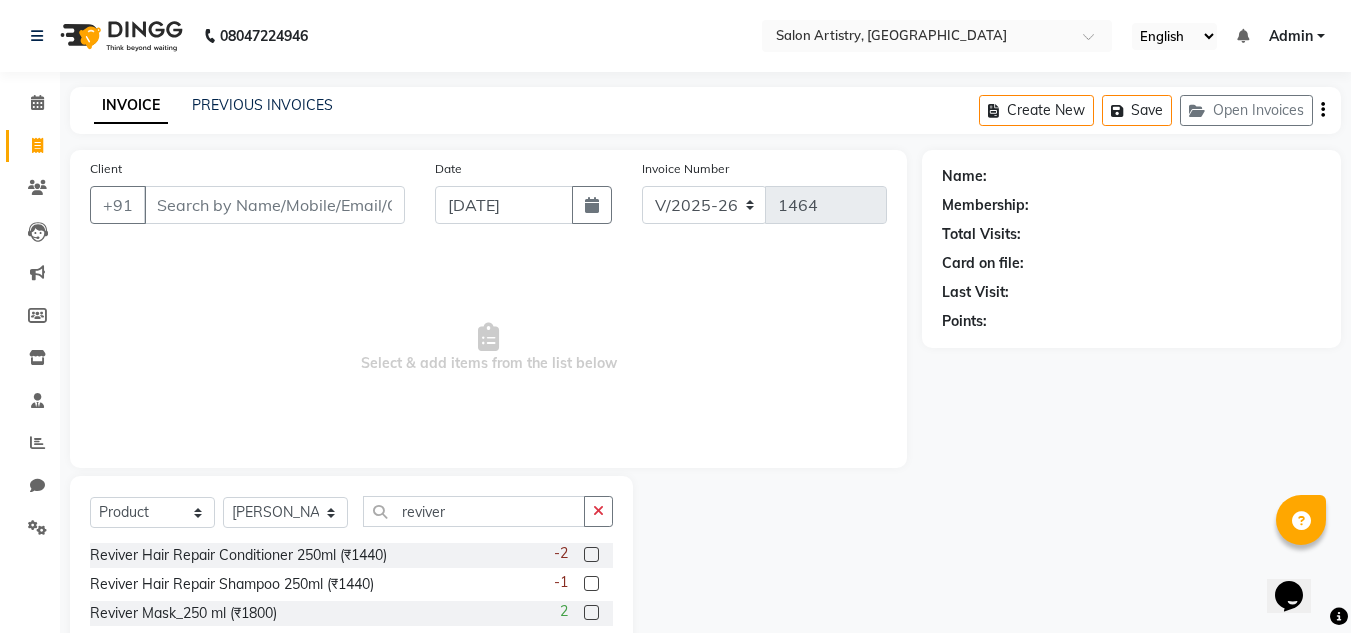 click 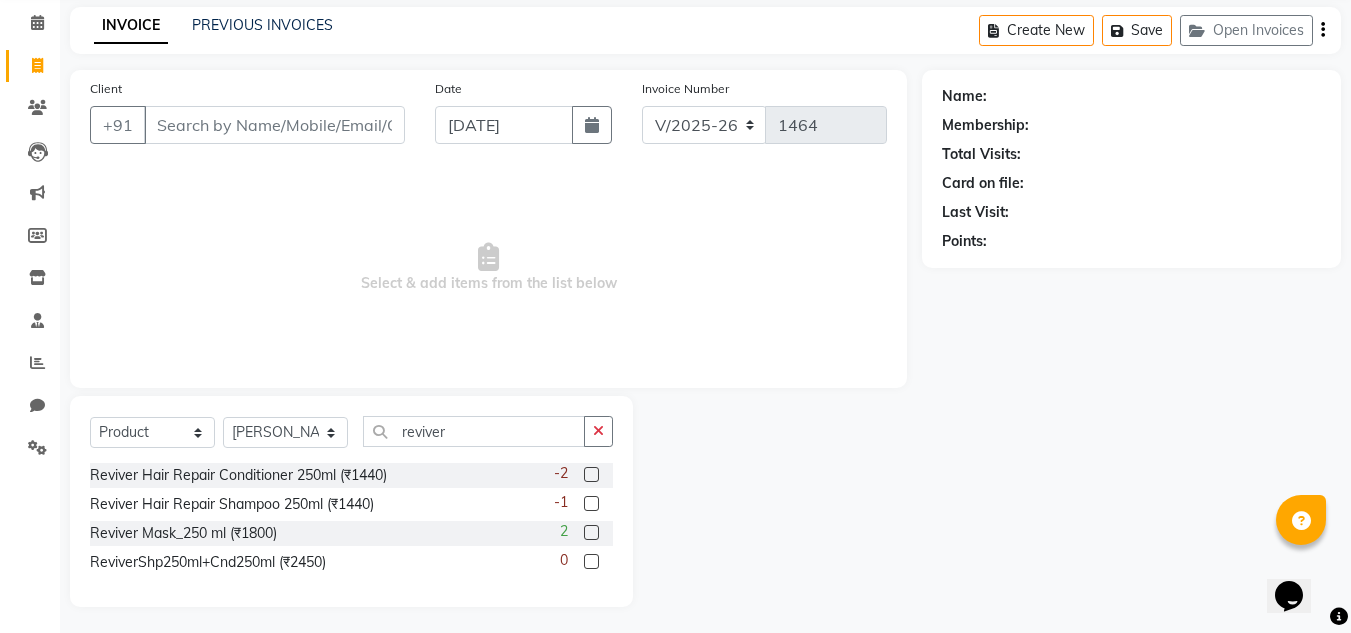 scroll, scrollTop: 0, scrollLeft: 0, axis: both 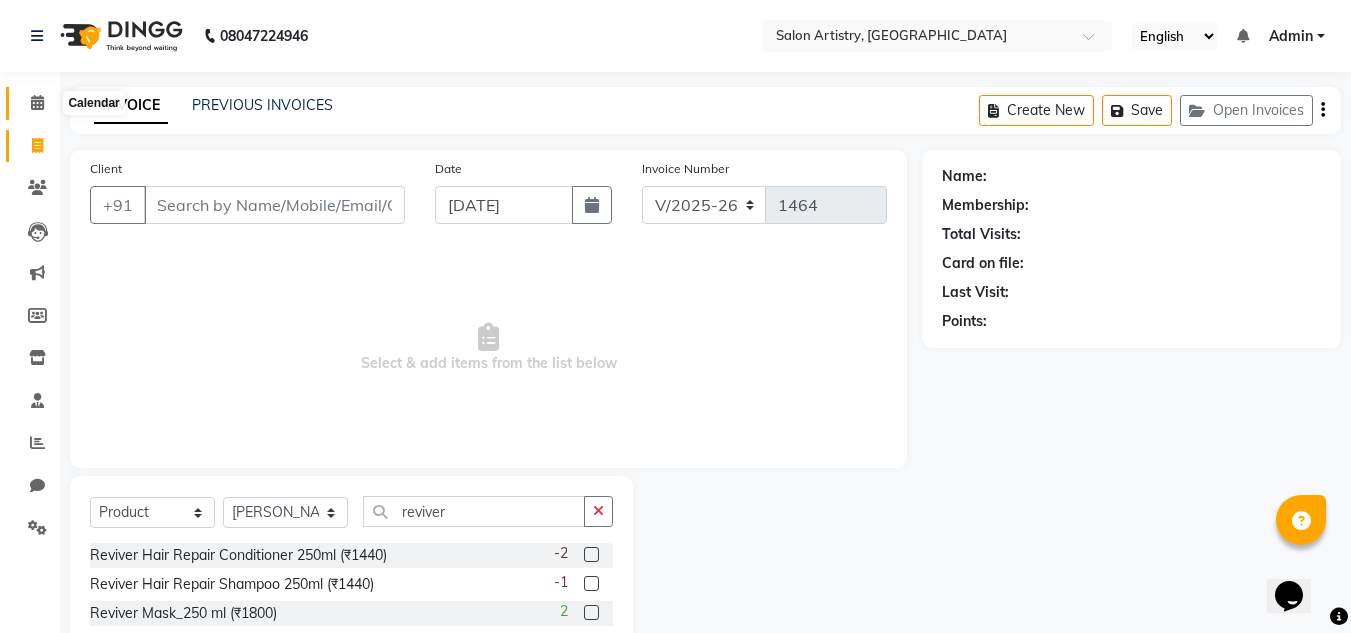 click 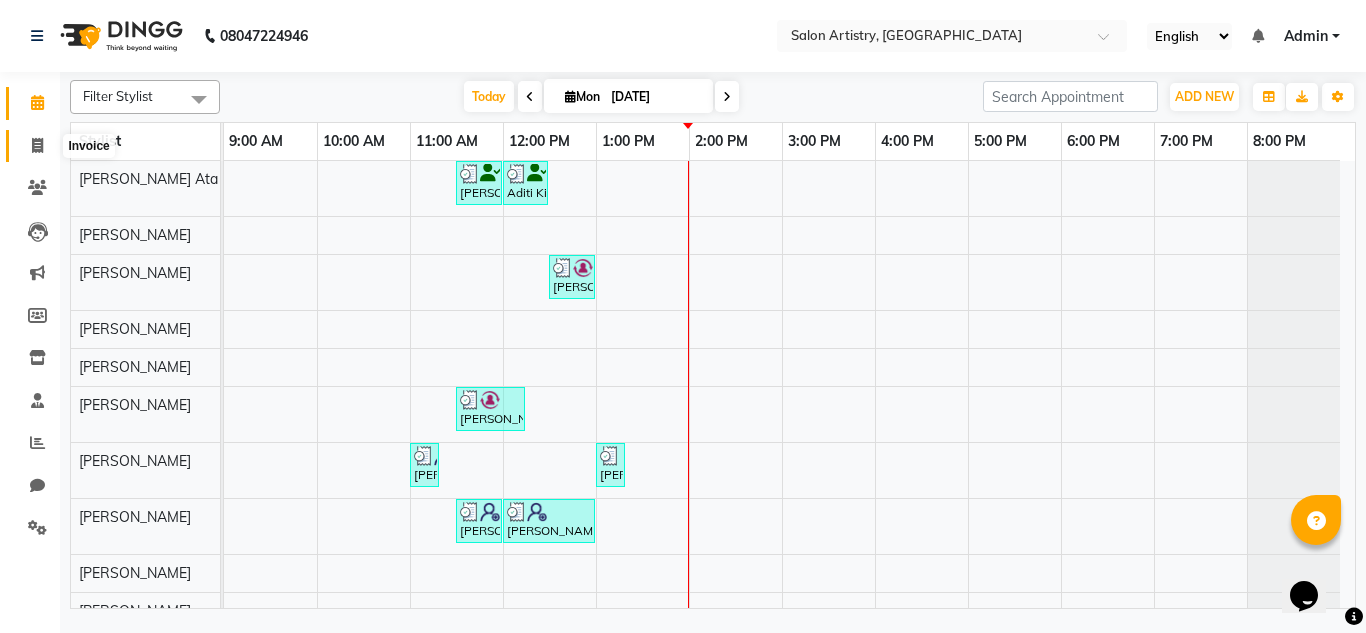 click 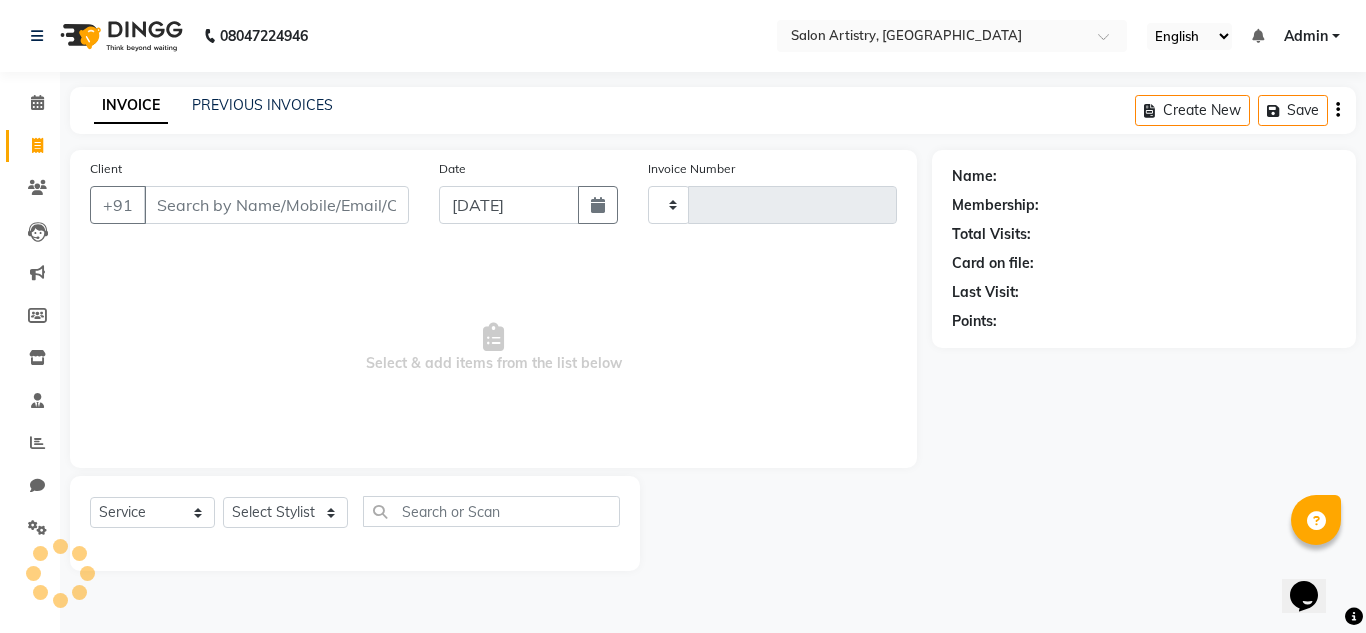 type on "1464" 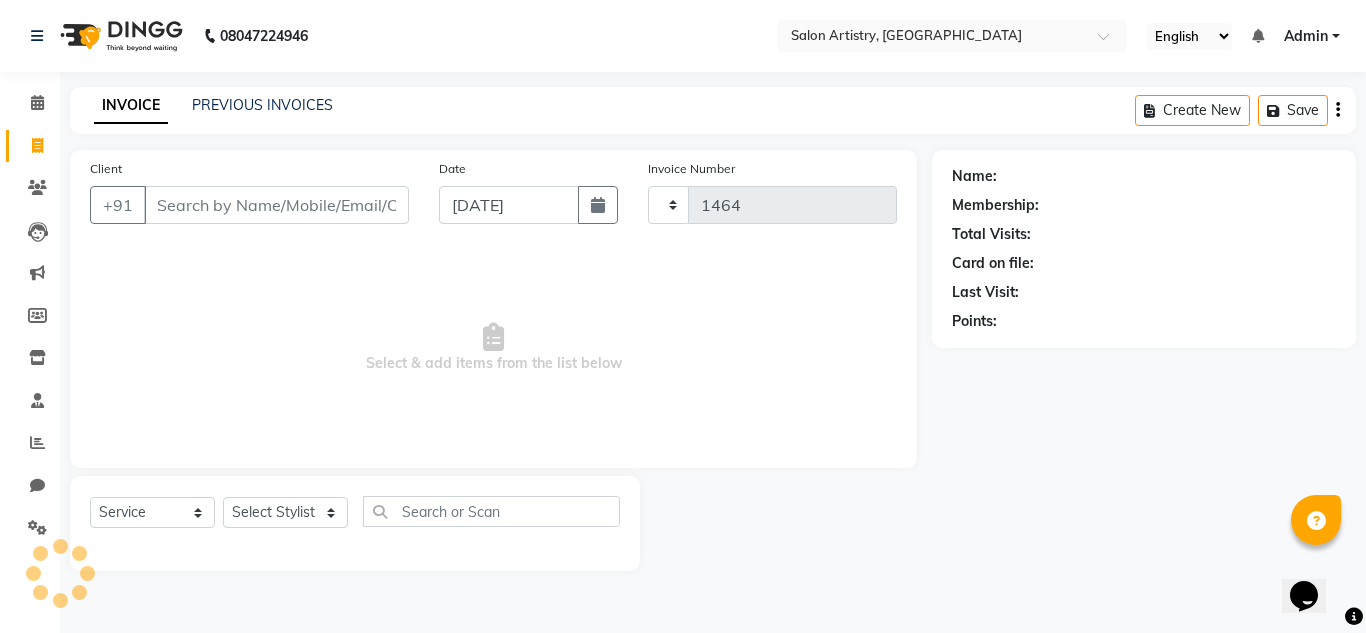 select on "8285" 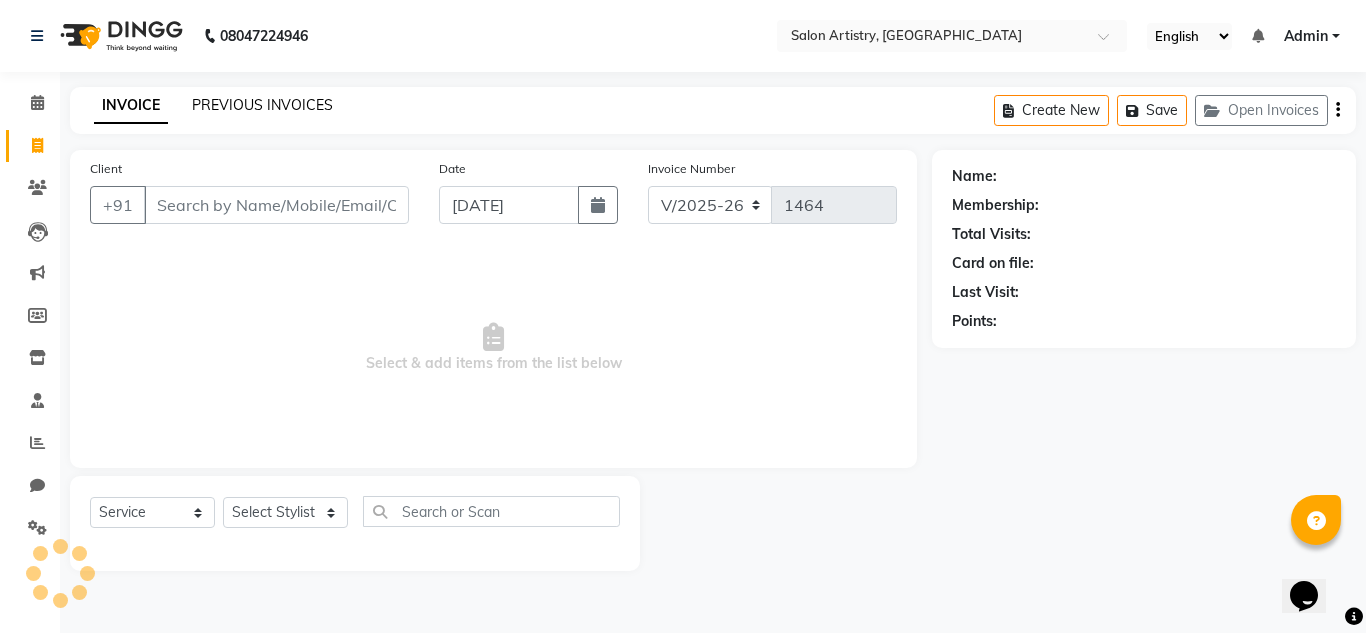 click on "PREVIOUS INVOICES" 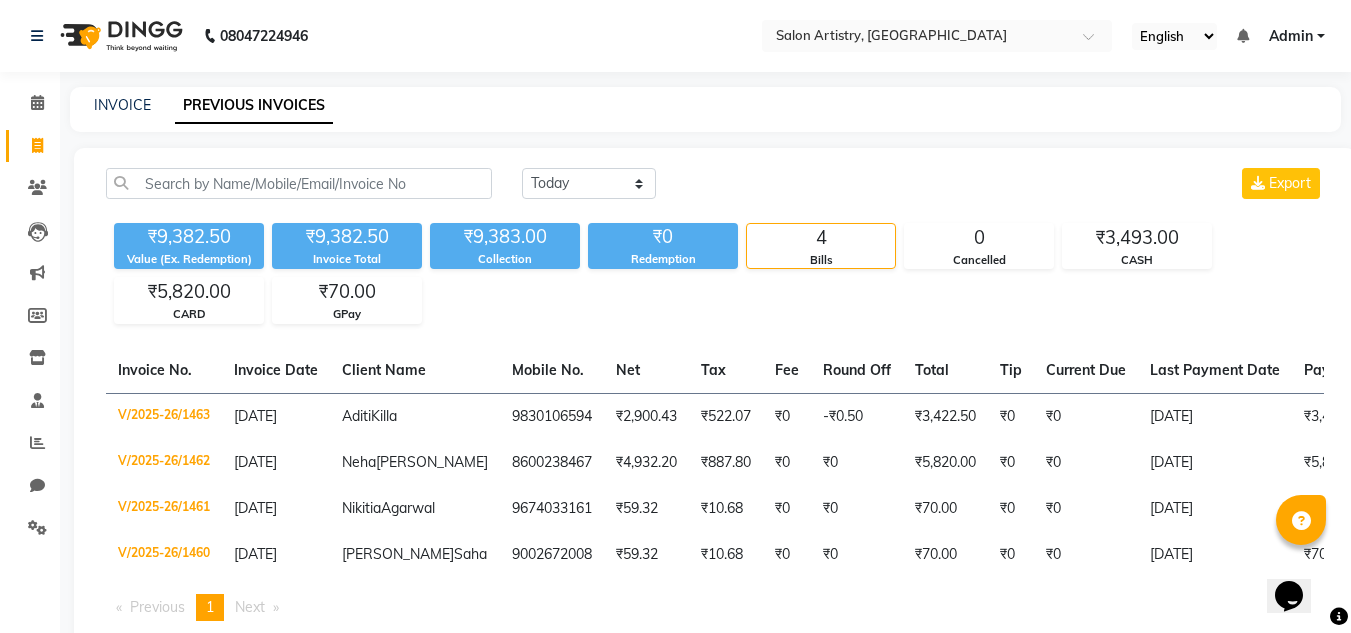 click on "Today Yesterday Custom Range Export ₹9,382.50 Value (Ex. Redemption) ₹9,382.50 Invoice Total  ₹9,383.00 Collection ₹0 Redemption 4 Bills 0 Cancelled ₹3,493.00 CASH ₹5,820.00 CARD ₹70.00 GPay  Invoice No.   Invoice Date   Client Name   Mobile No.   Net   Tax   Fee   Round Off   Total   Tip   Current Due   Last Payment Date   Payment Amount   Payment Methods   Cancel Reason   Status   V/2025-26/1463  14-07-2025 Aditi  Killa 9830106594 ₹2,900.43 ₹522.07  ₹0  -₹0.50 ₹3,422.50 ₹0 ₹0 14-07-2025 ₹3,423.00  CASH - PAID  V/2025-26/1462  14-07-2025 Neha  Birari 8600238467 ₹4,932.20 ₹887.80  ₹0  ₹0 ₹5,820.00 ₹0 ₹0 14-07-2025 ₹5,820.00  CARD - PAID  V/2025-26/1461  14-07-2025 Nikitia  Agarwal 9674033161 ₹59.32 ₹10.68  ₹0  ₹0 ₹70.00 ₹0 ₹0 14-07-2025 ₹70.00  GPay - PAID  V/2025-26/1460  14-07-2025 Piali  Saha 9002672008 ₹59.32 ₹10.68  ₹0  ₹0 ₹70.00 ₹0 ₹0 14-07-2025 ₹70.00  CASH - PAID  Previous  page  1 / 1  You're on page  1  Next  page" 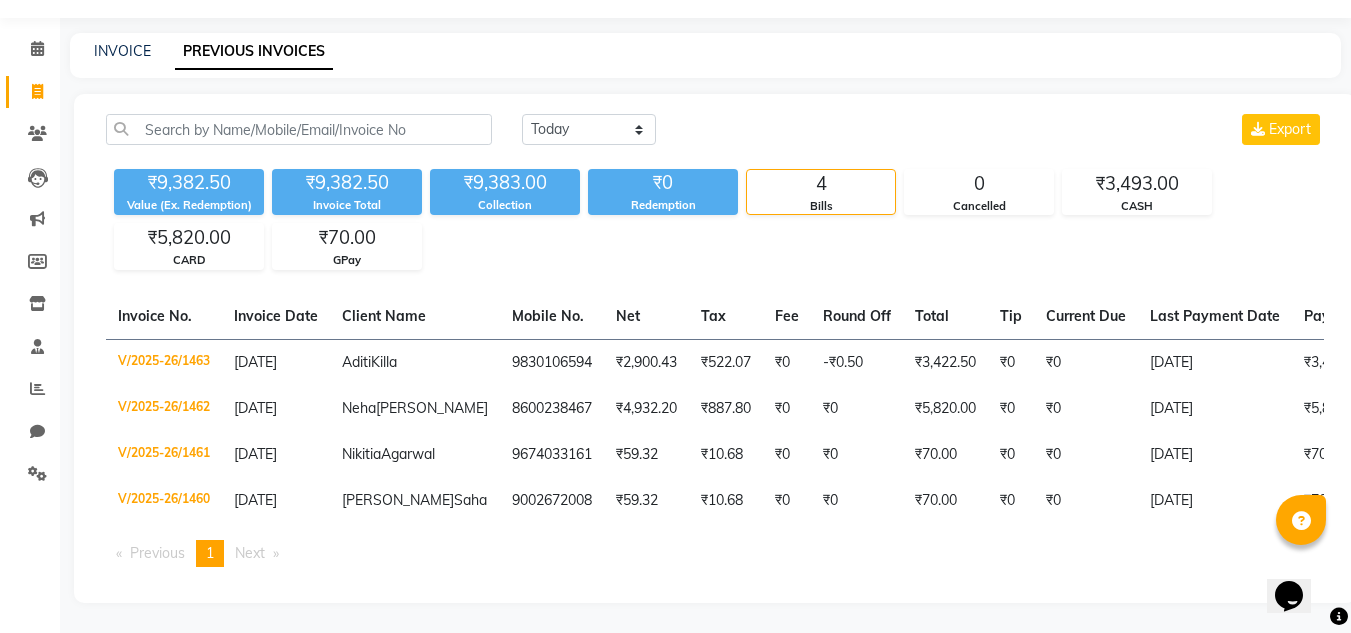 scroll, scrollTop: 89, scrollLeft: 0, axis: vertical 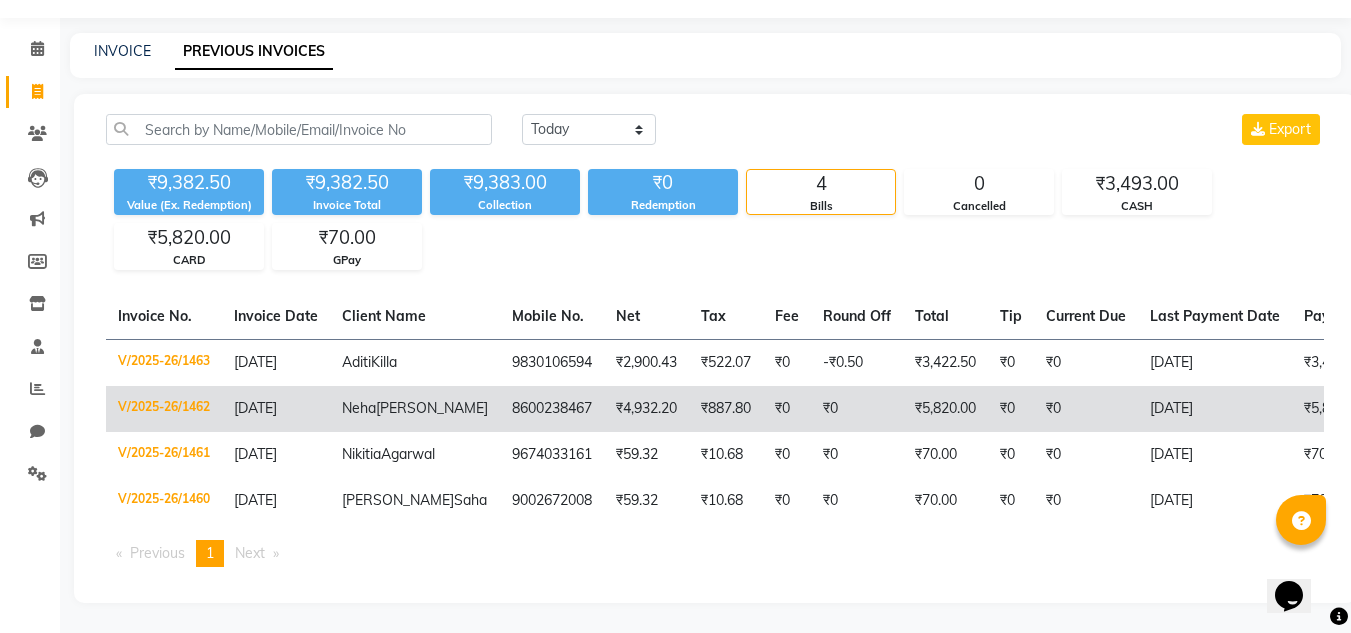 click on "V/2025-26/1462" 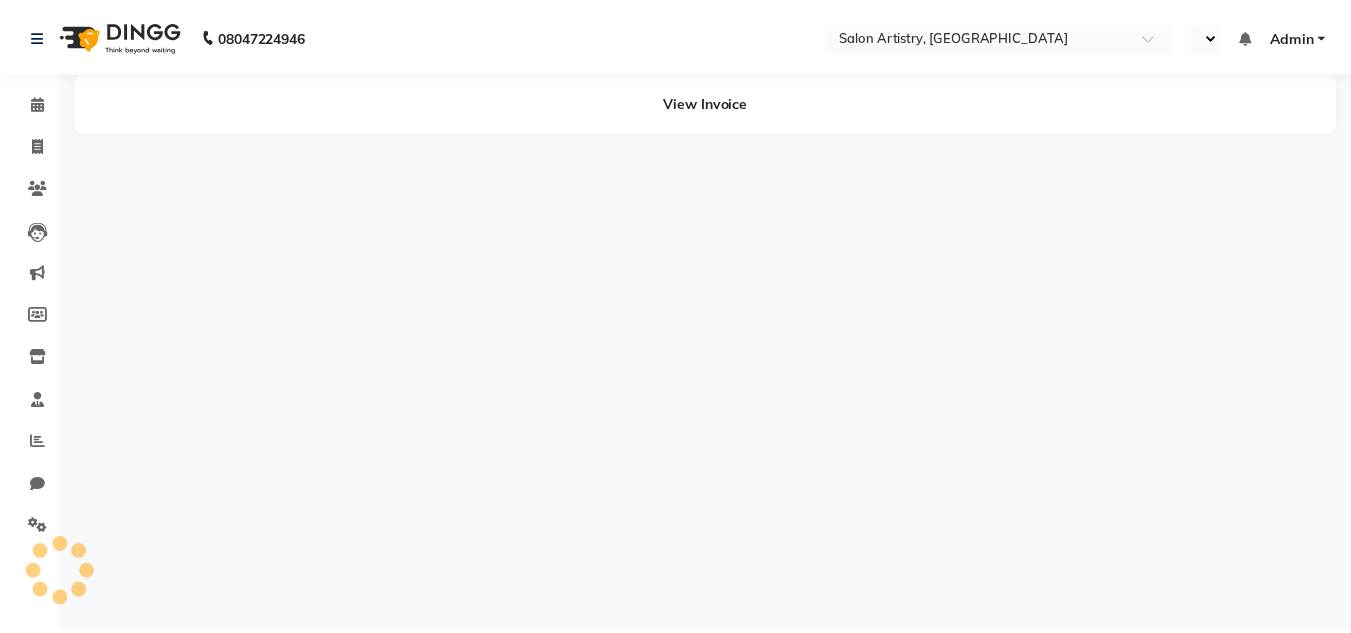 scroll, scrollTop: 0, scrollLeft: 0, axis: both 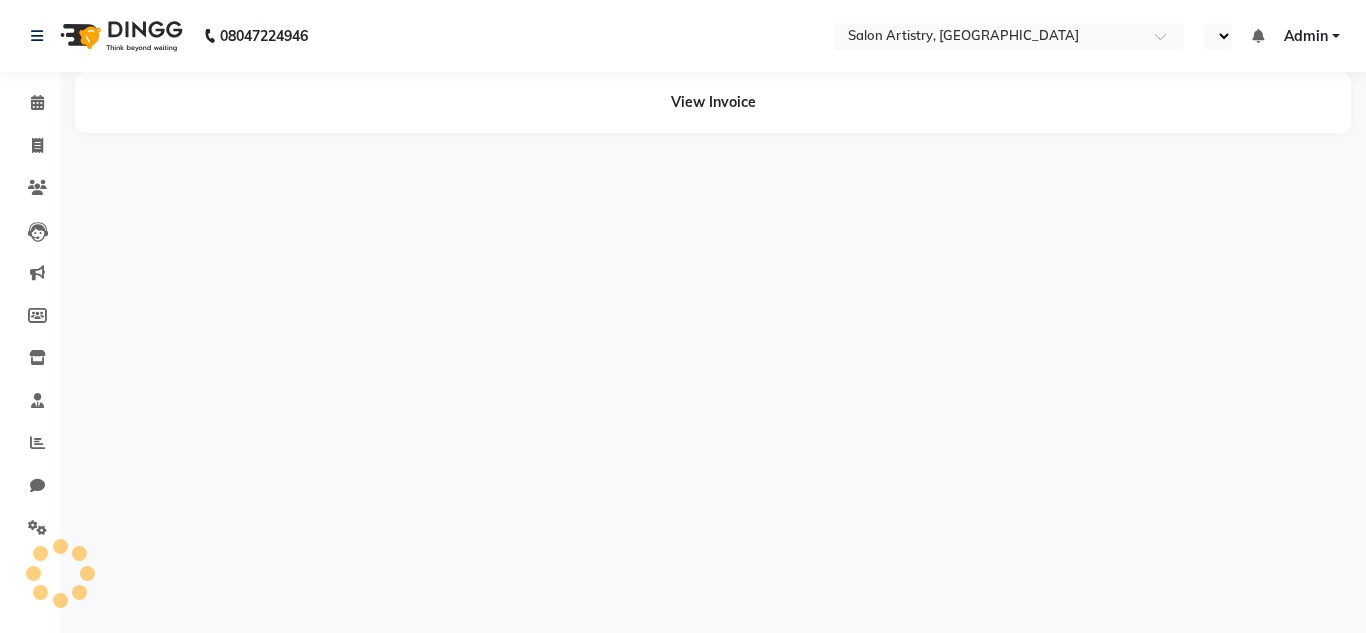 select on "en" 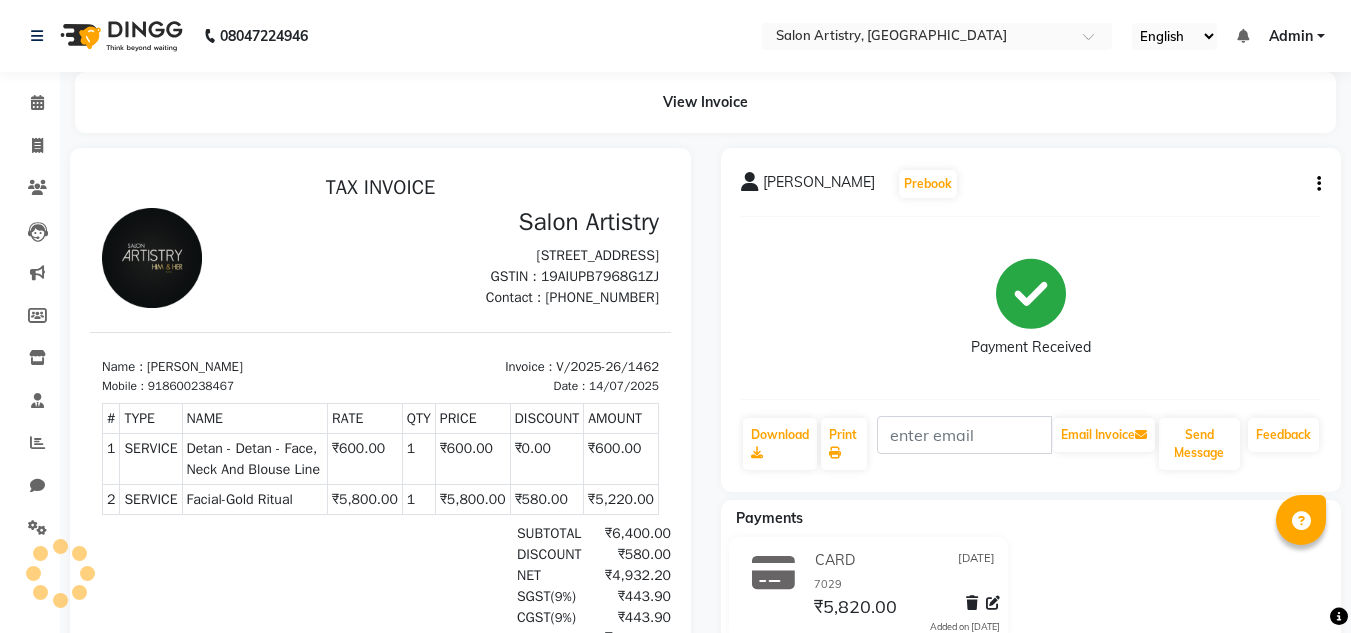 scroll, scrollTop: 0, scrollLeft: 0, axis: both 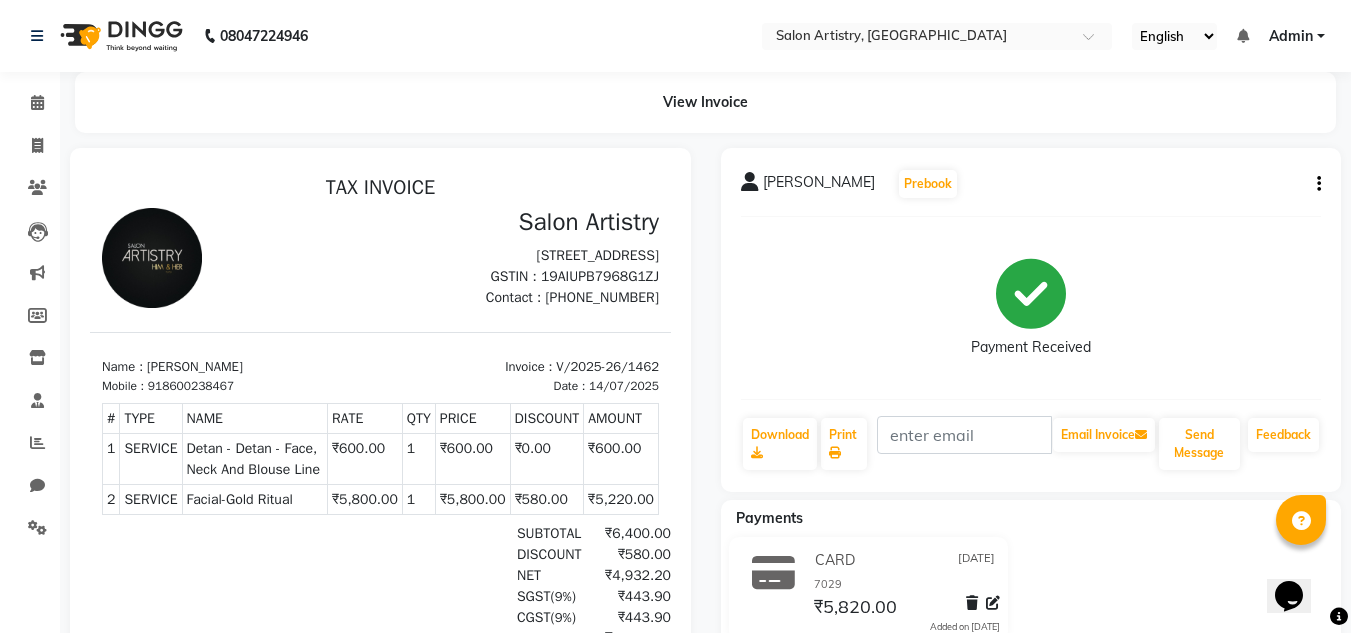 click on "Contact : 9073377853" at bounding box center (526, 297) 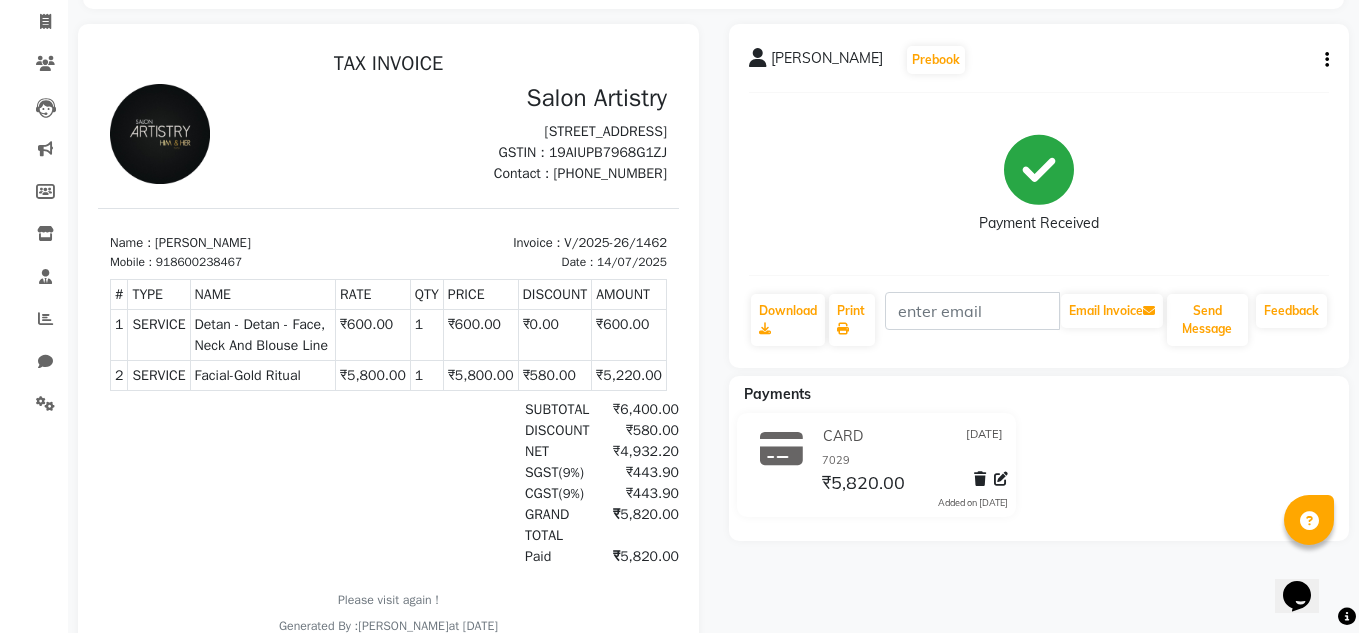 scroll, scrollTop: 0, scrollLeft: 0, axis: both 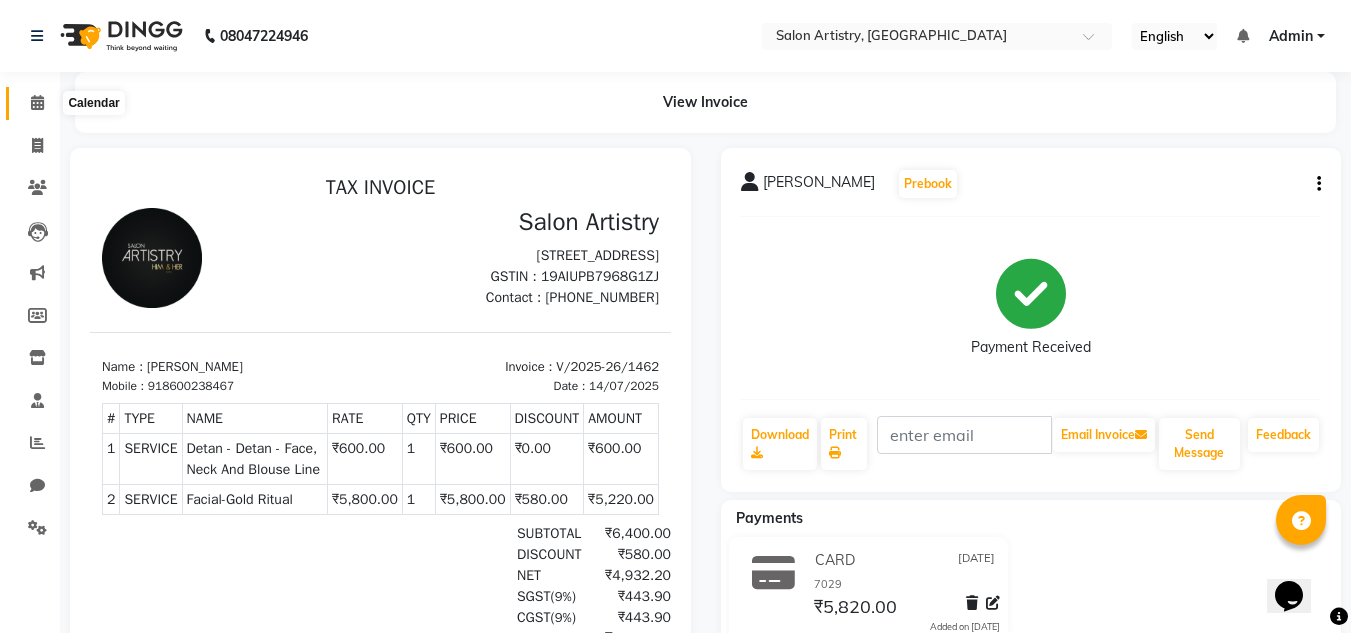 click 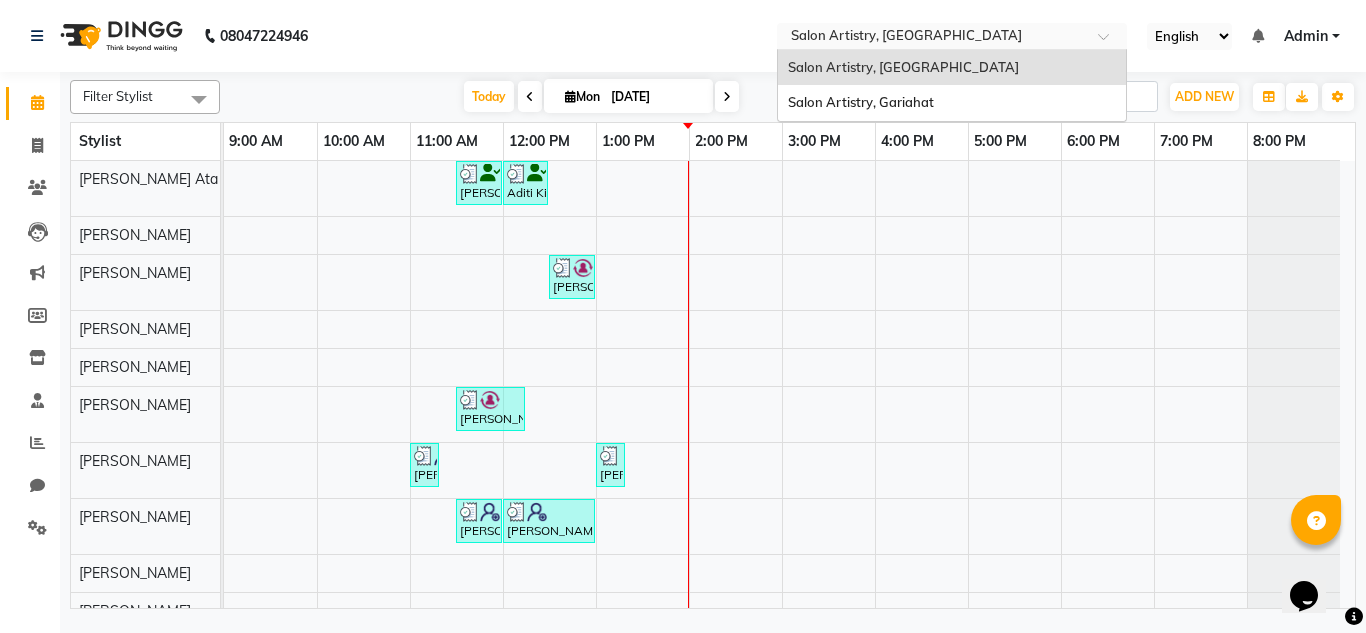 click at bounding box center [932, 38] 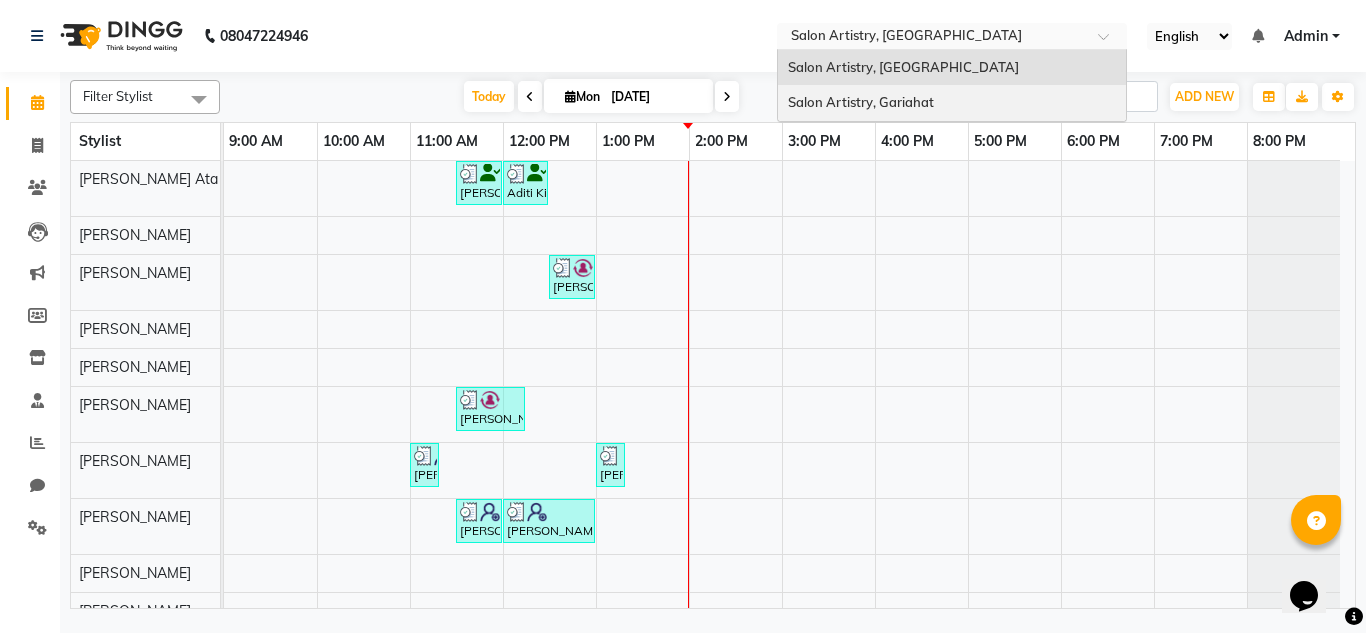 click on "Salon Artistry, Gariahat" at bounding box center [952, 103] 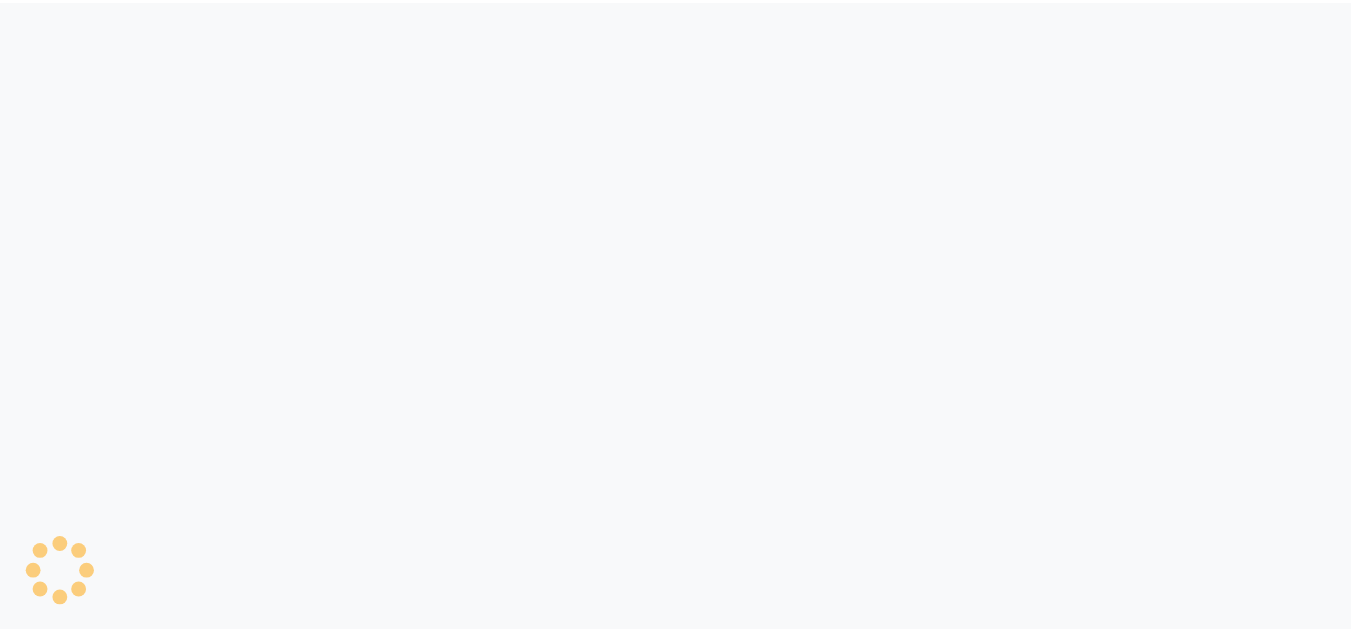 scroll, scrollTop: 0, scrollLeft: 0, axis: both 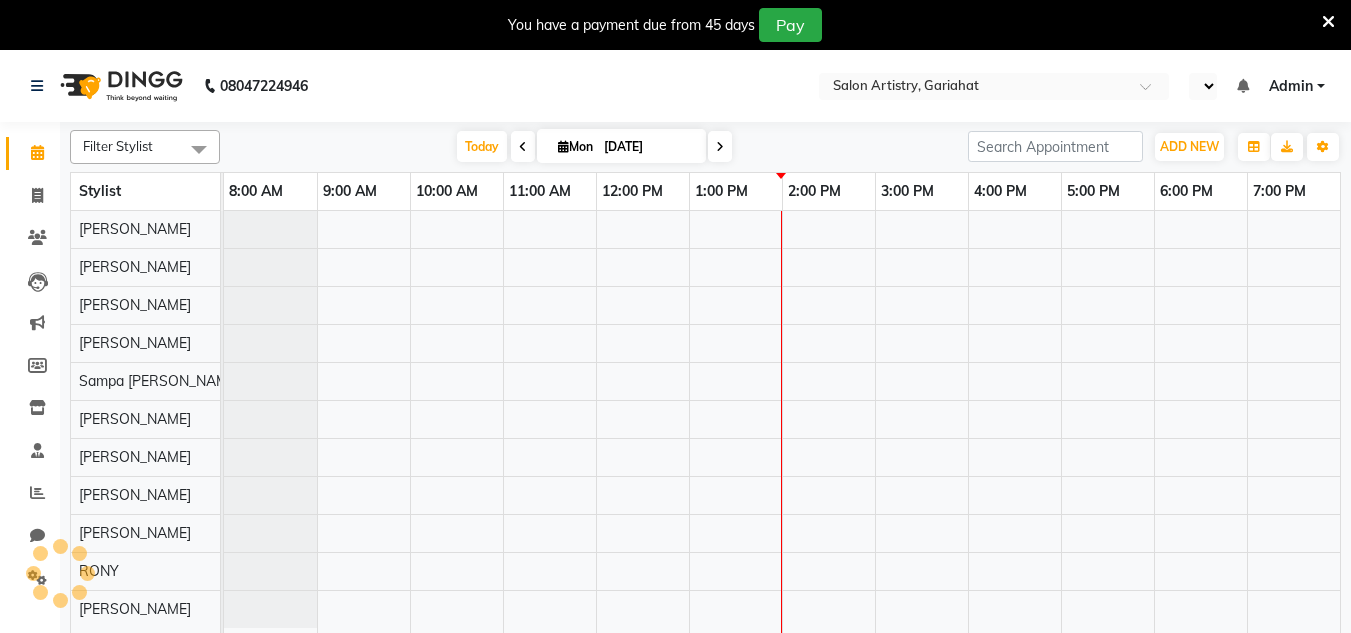 select on "en" 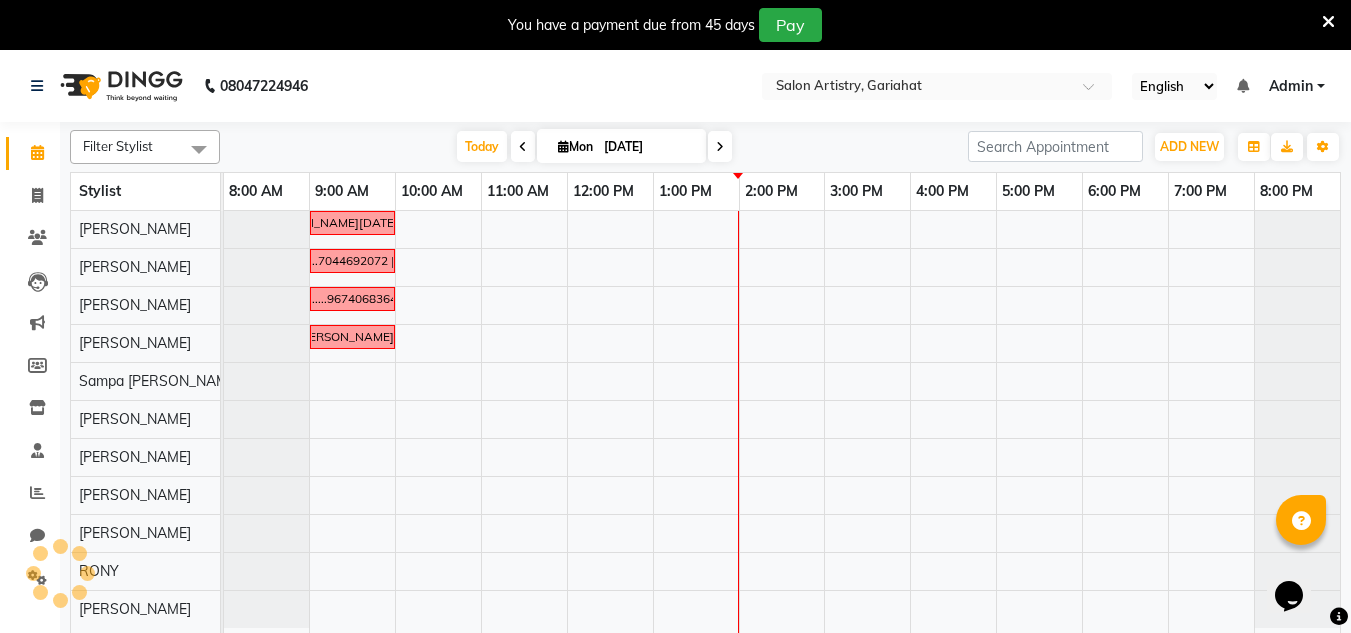 scroll, scrollTop: 0, scrollLeft: 0, axis: both 